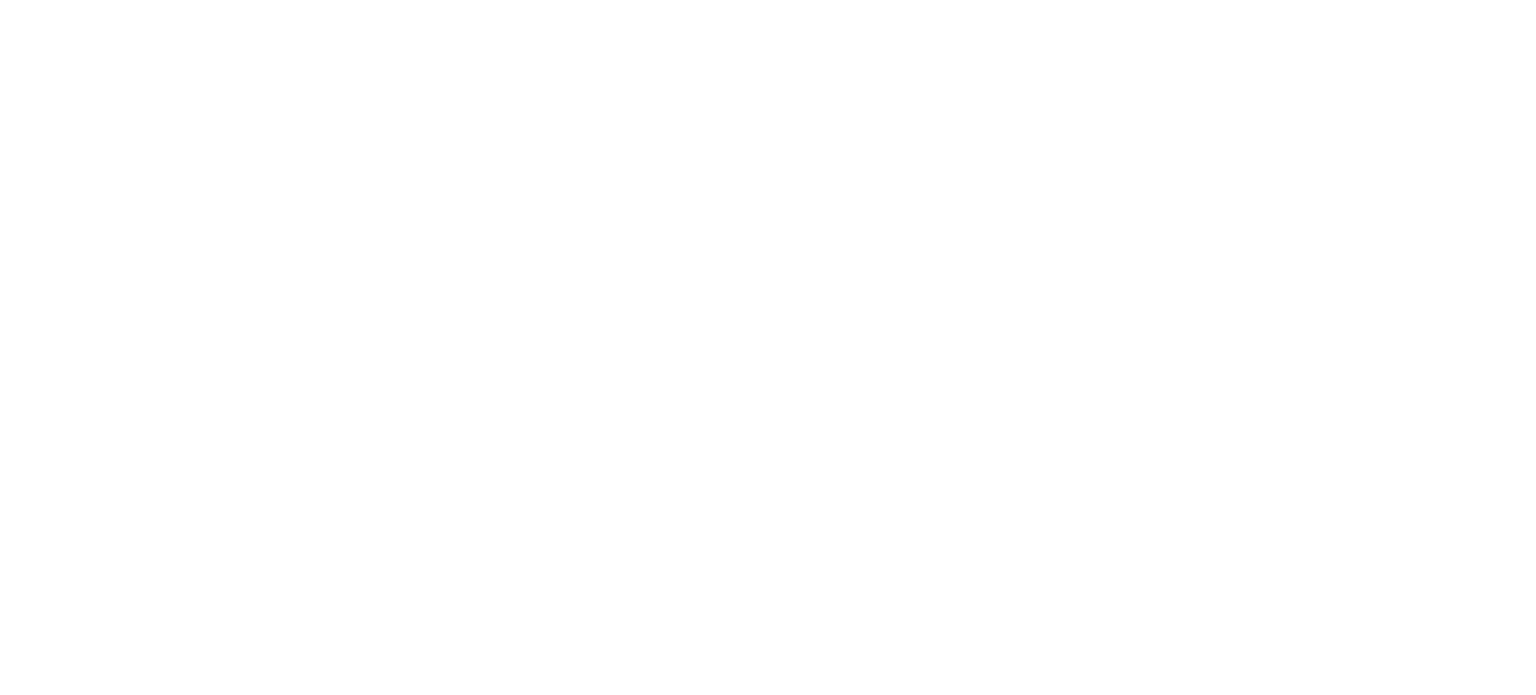 scroll, scrollTop: 0, scrollLeft: 0, axis: both 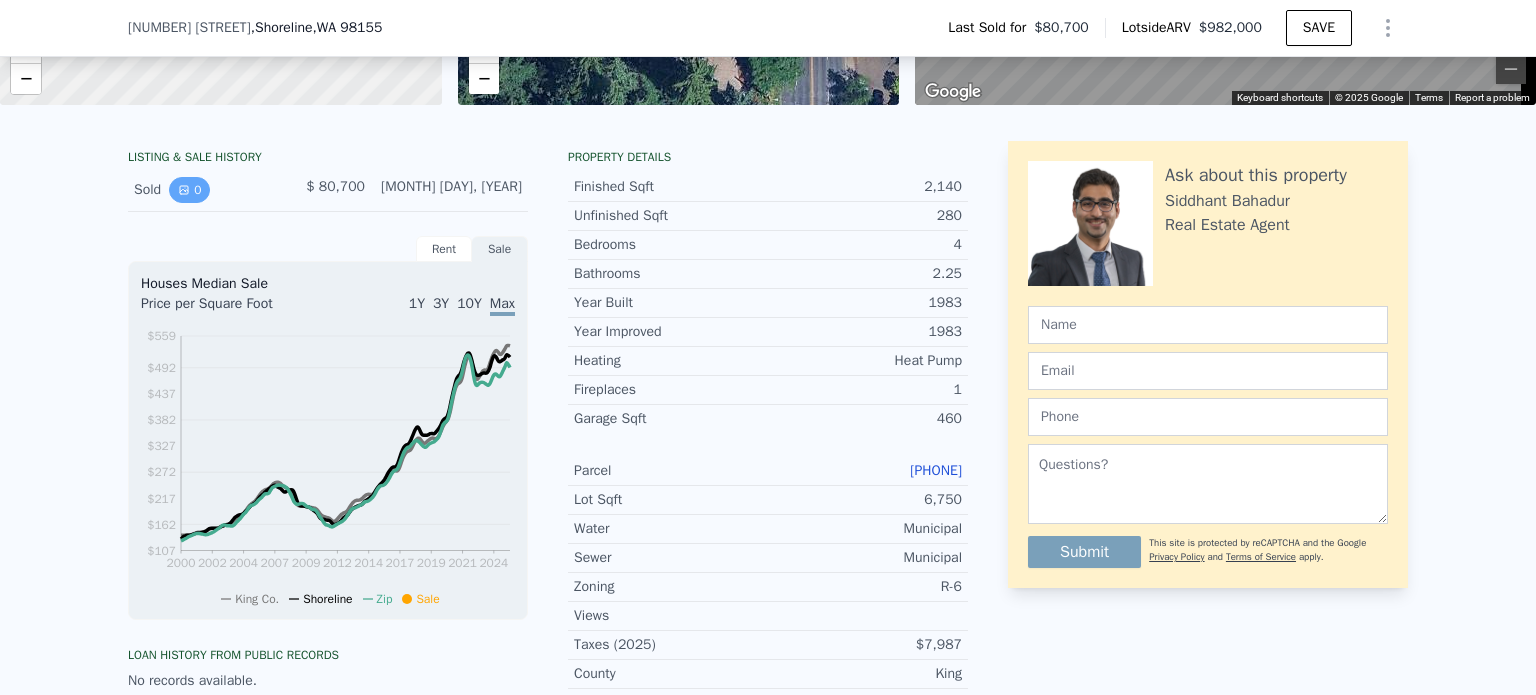click on "0" at bounding box center (189, 190) 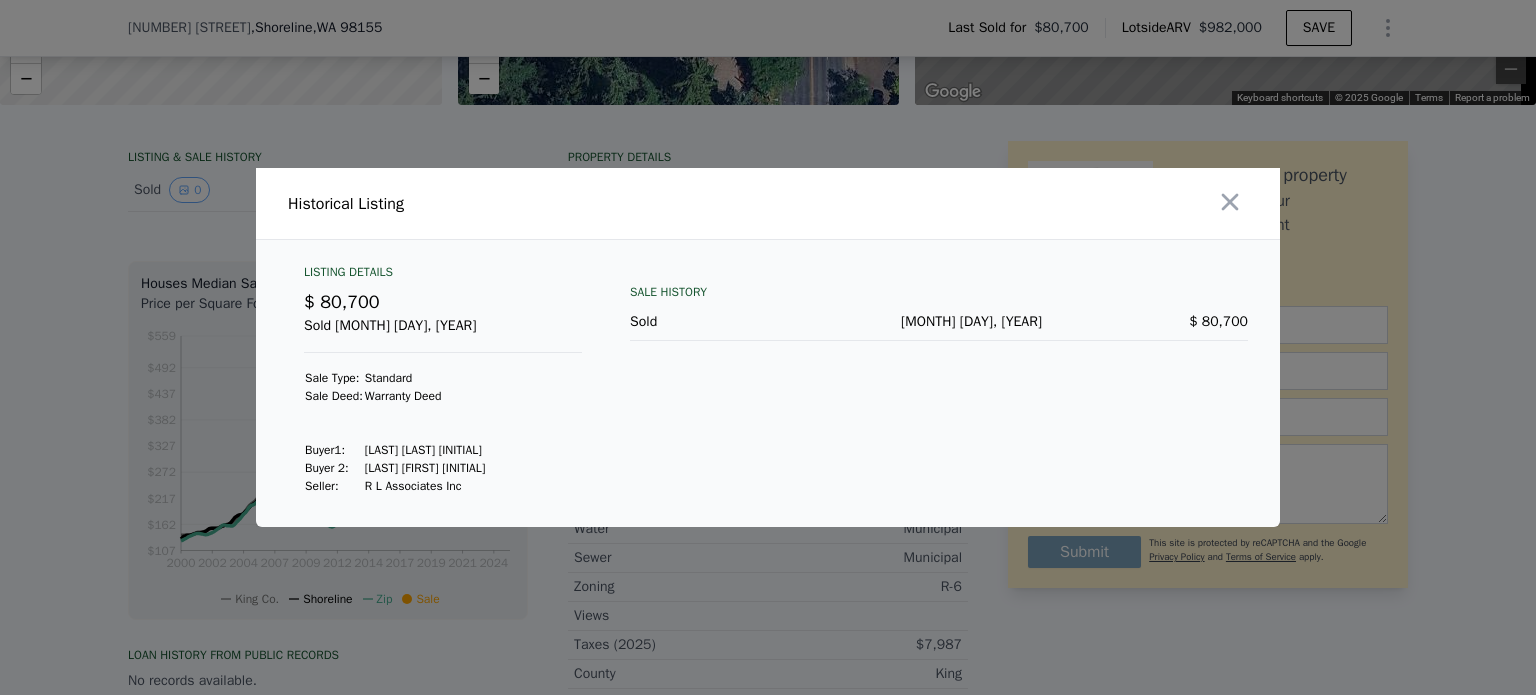 click on "Listing Details" at bounding box center [443, 276] 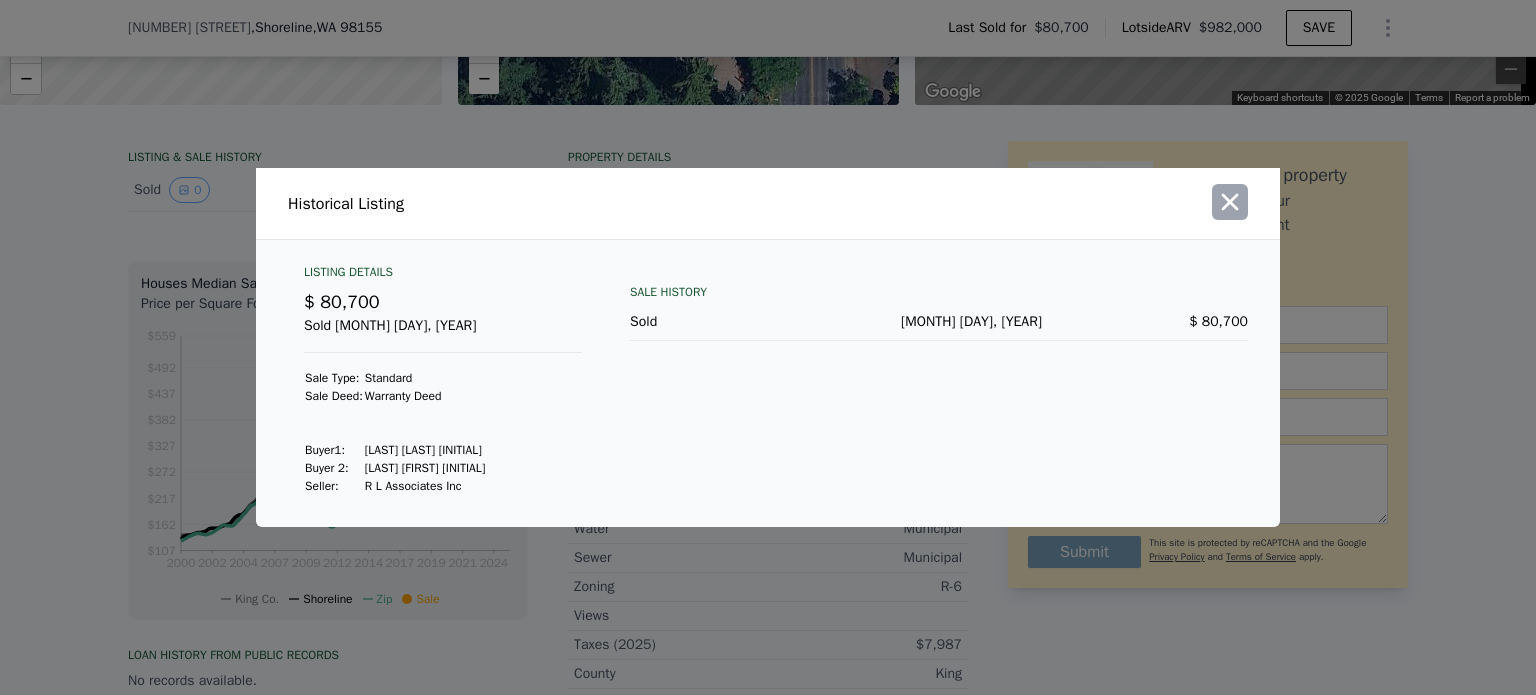 click at bounding box center [1230, 202] 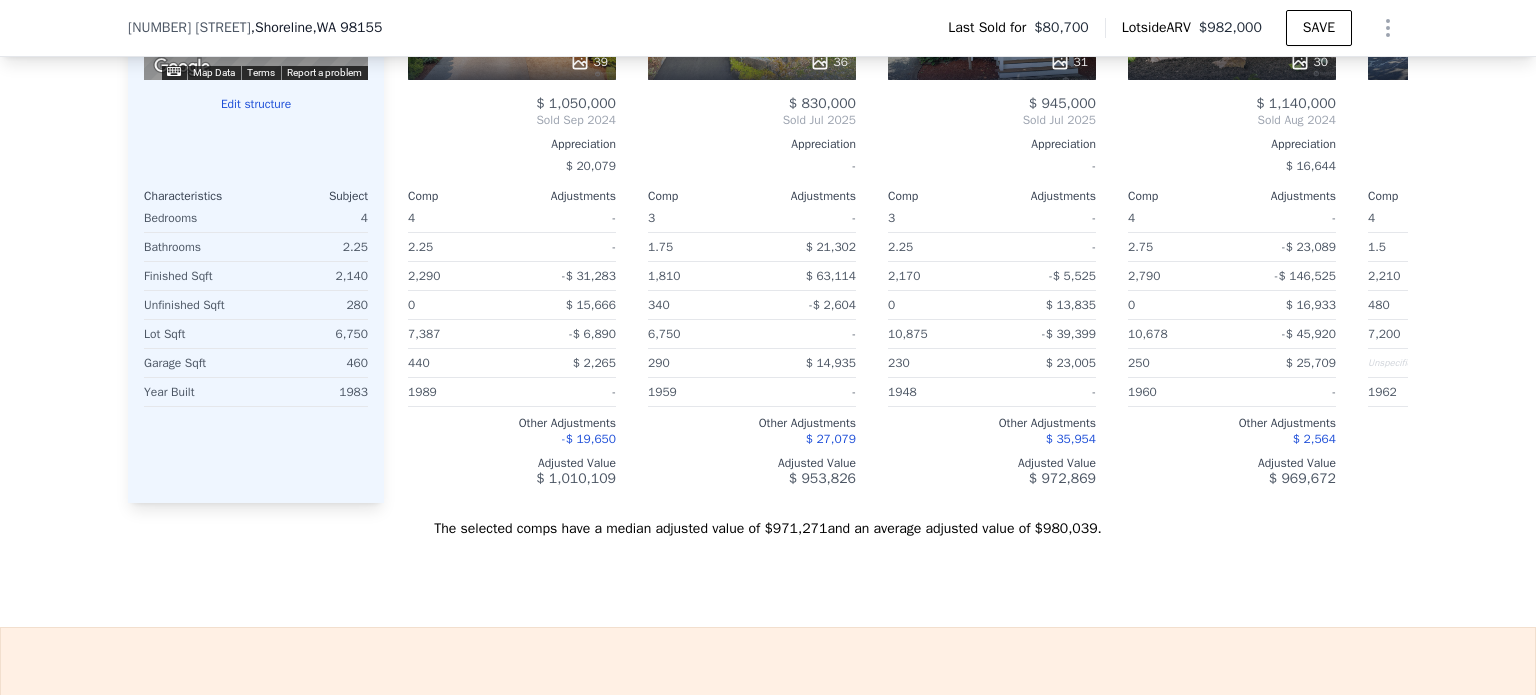 scroll, scrollTop: 2192, scrollLeft: 0, axis: vertical 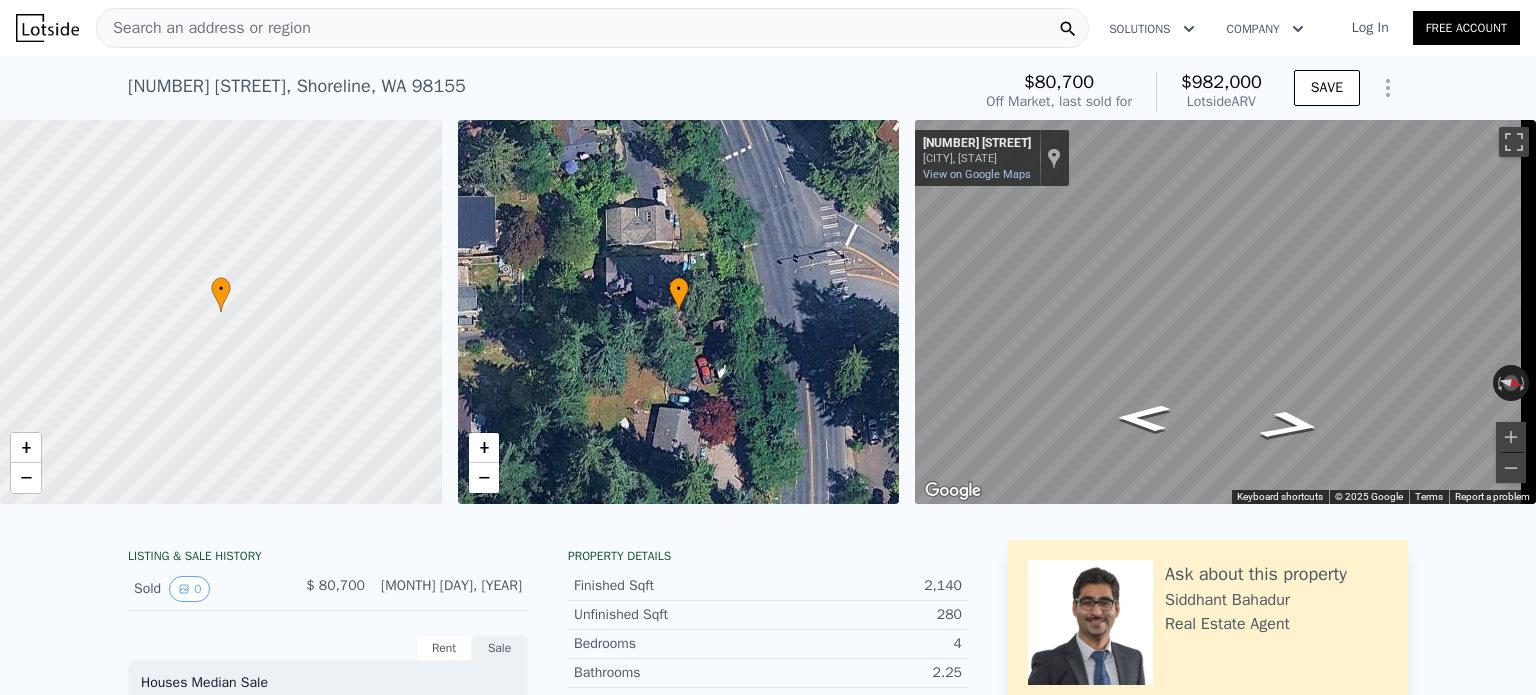 click on "Search an address or region" at bounding box center (204, 28) 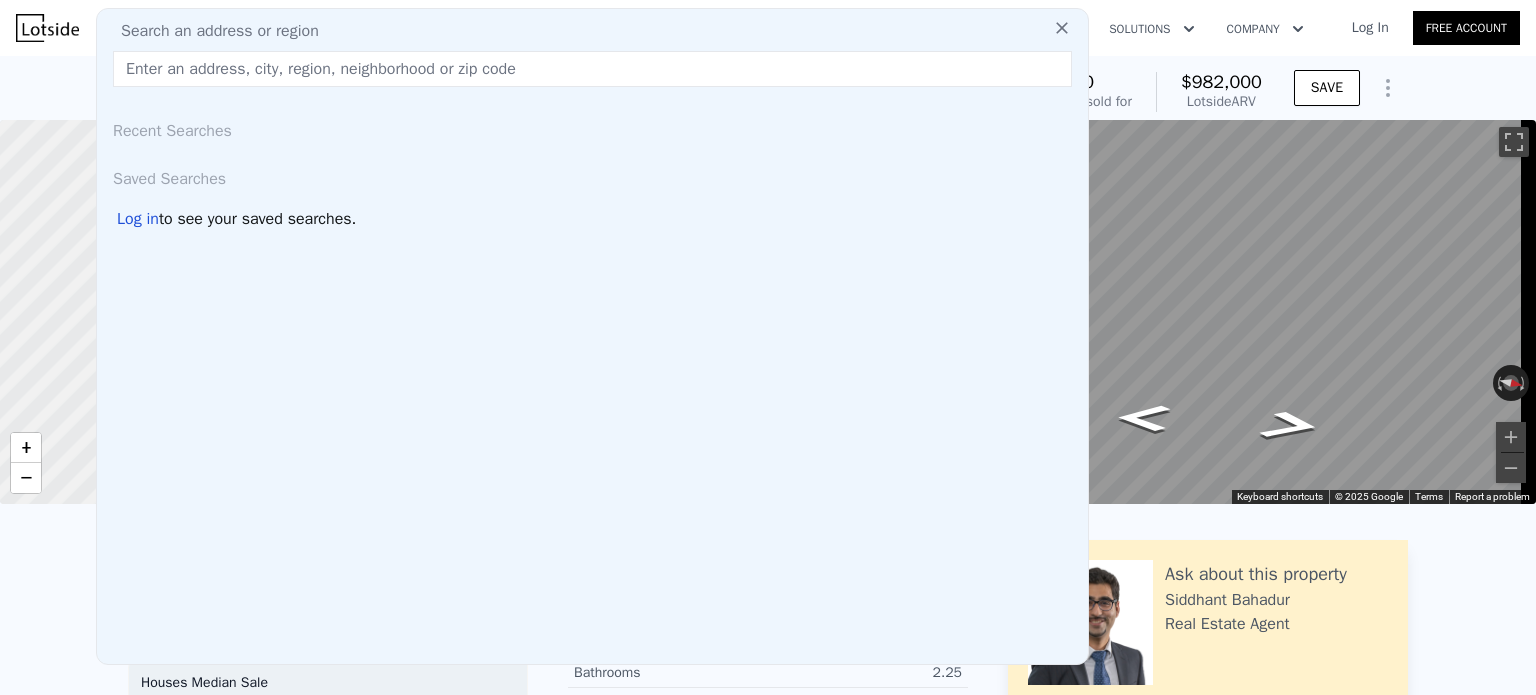 click on "Search an address or region Recent Searches Saved Searches Log in  to see your saved searches." at bounding box center (592, 336) 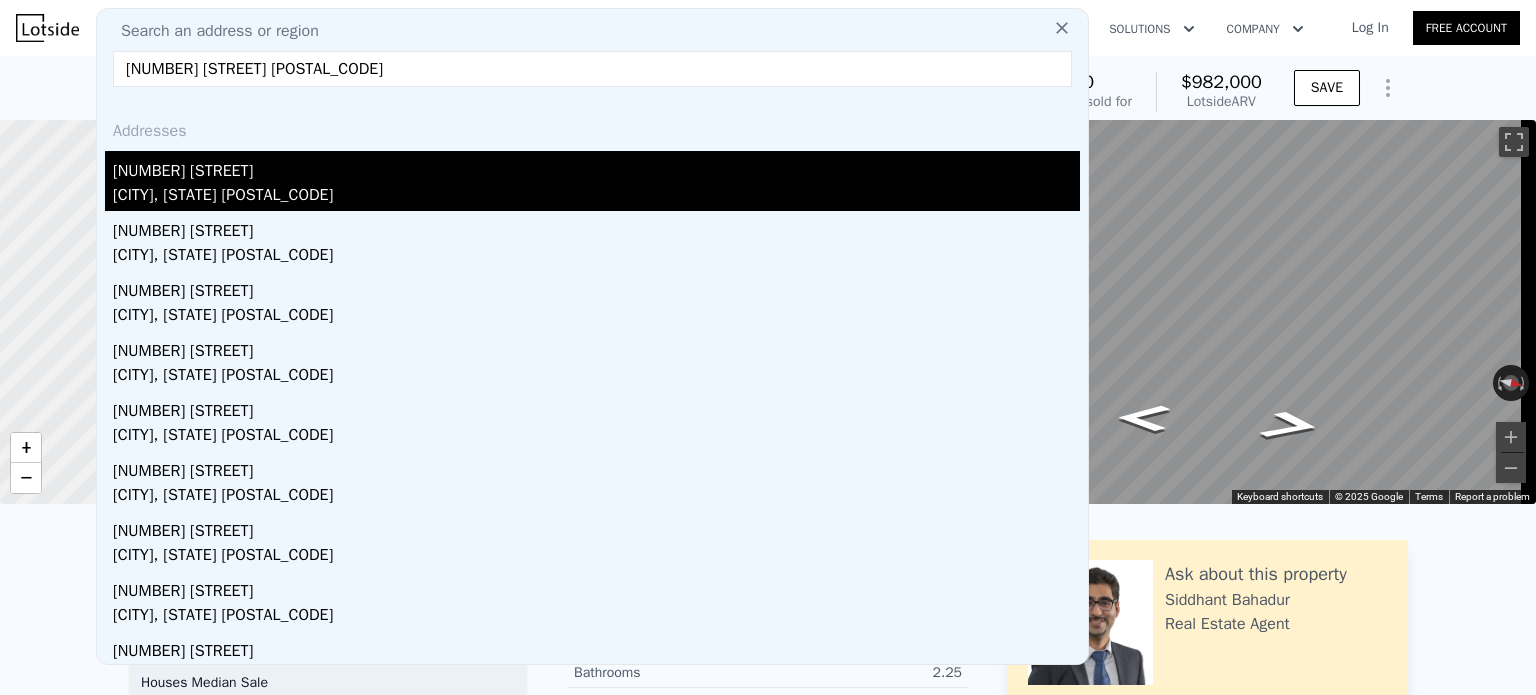 type on "18328 15TH PL NE 98155" 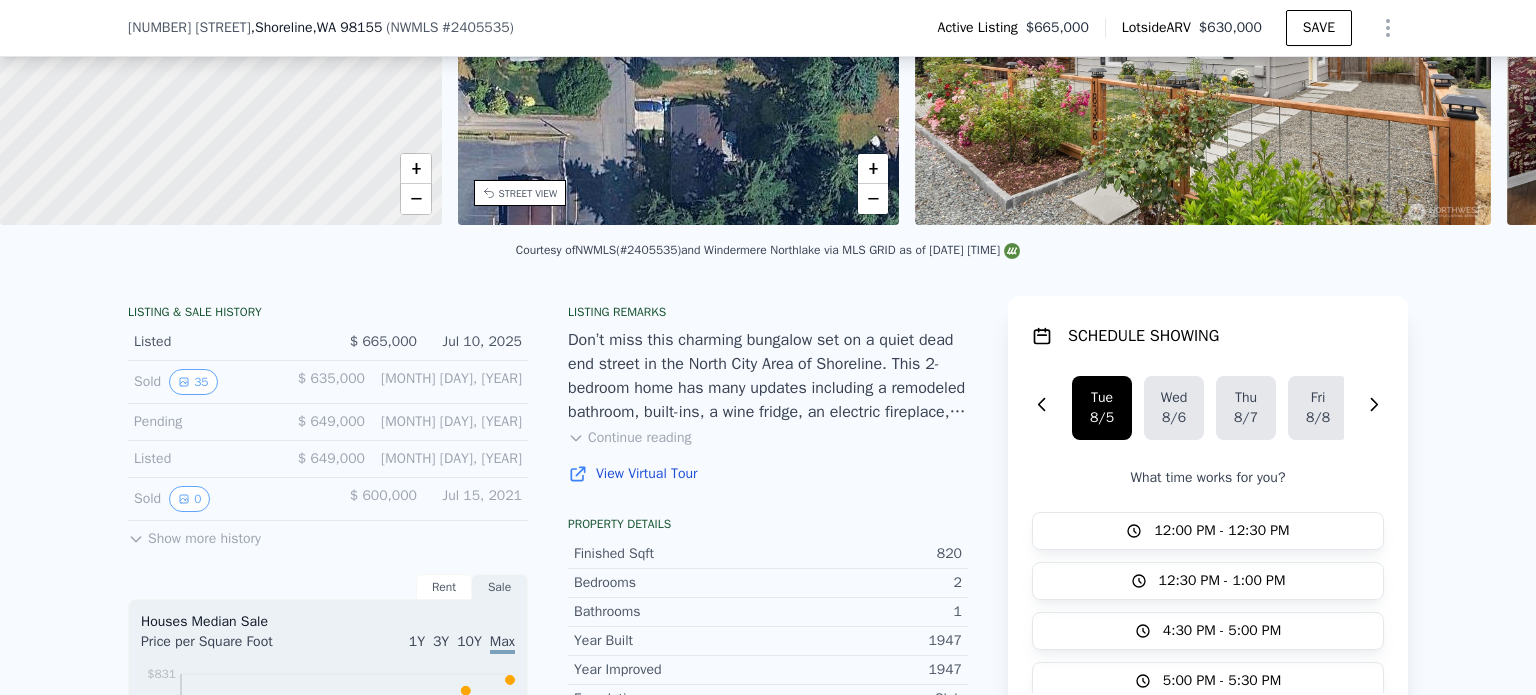 scroll, scrollTop: 392, scrollLeft: 0, axis: vertical 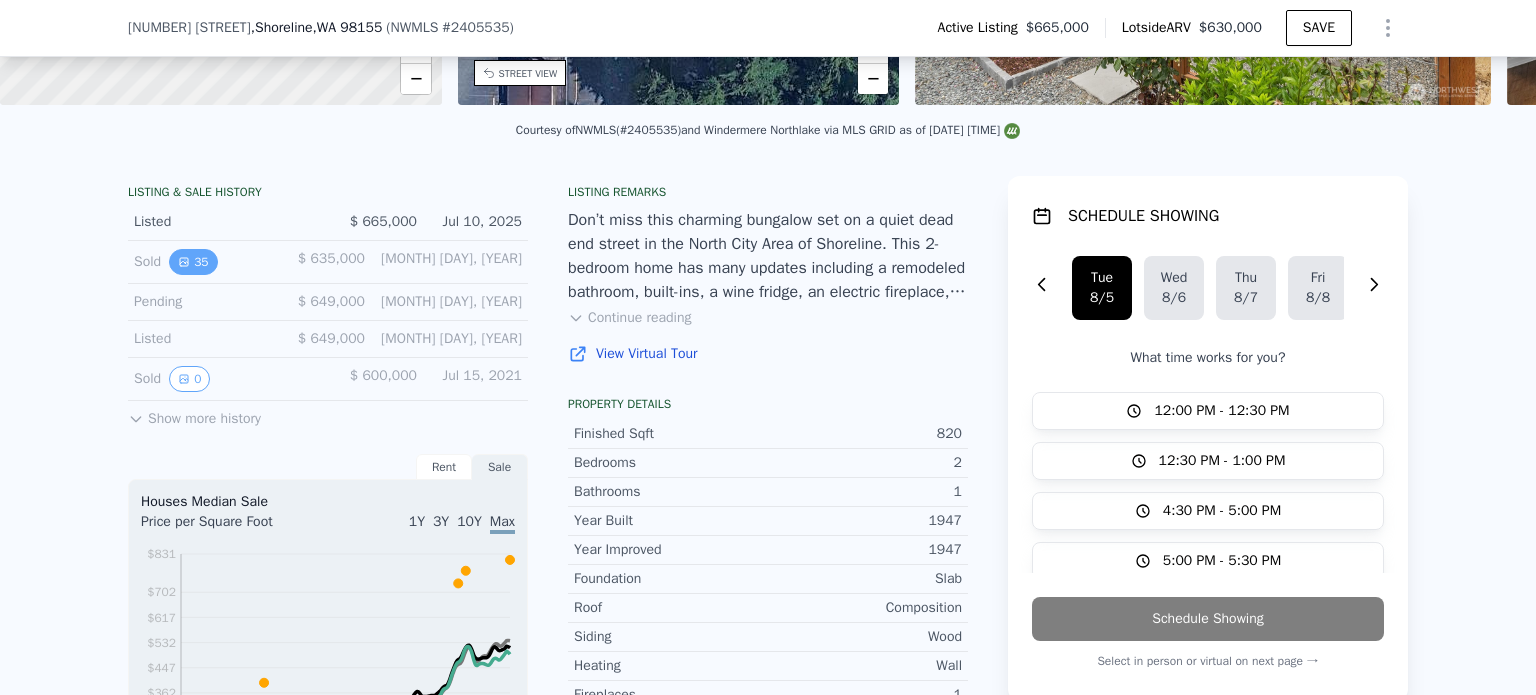 click 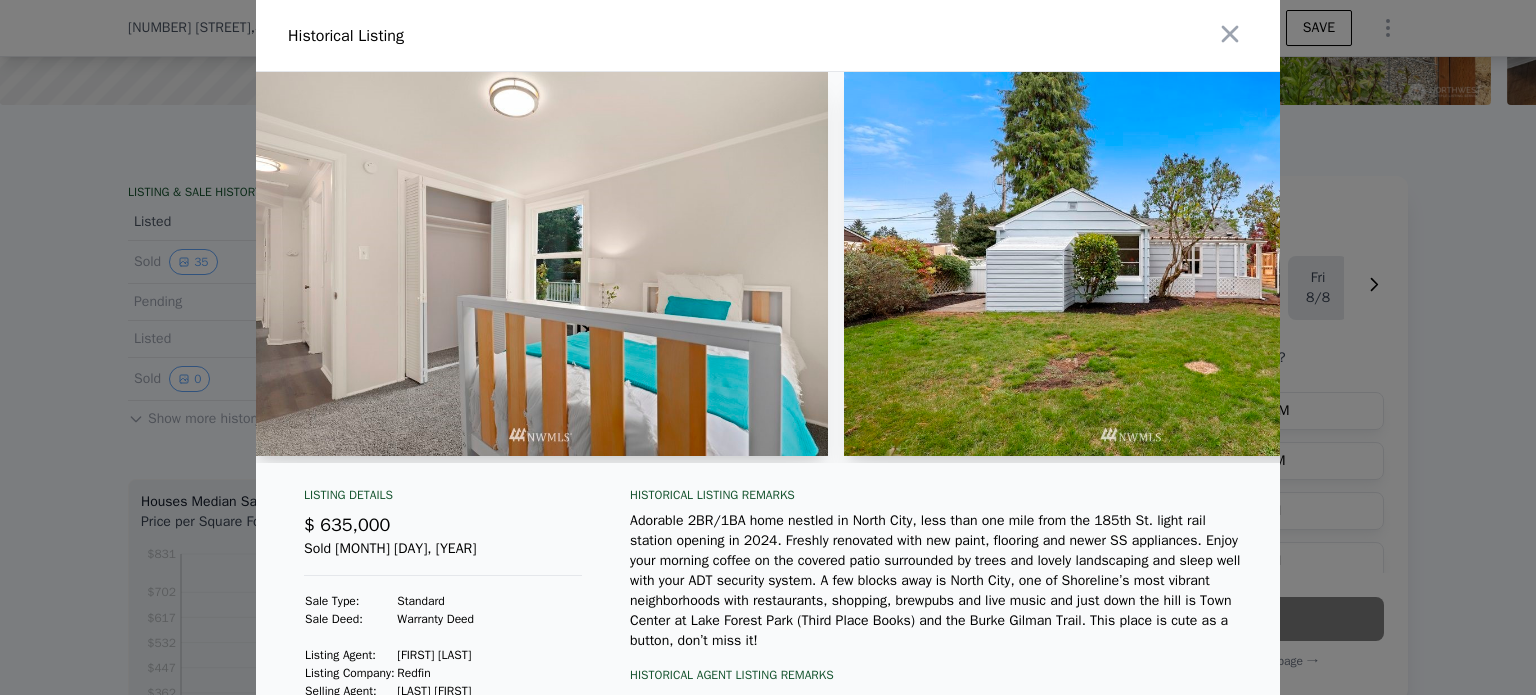 scroll, scrollTop: 0, scrollLeft: 13644, axis: horizontal 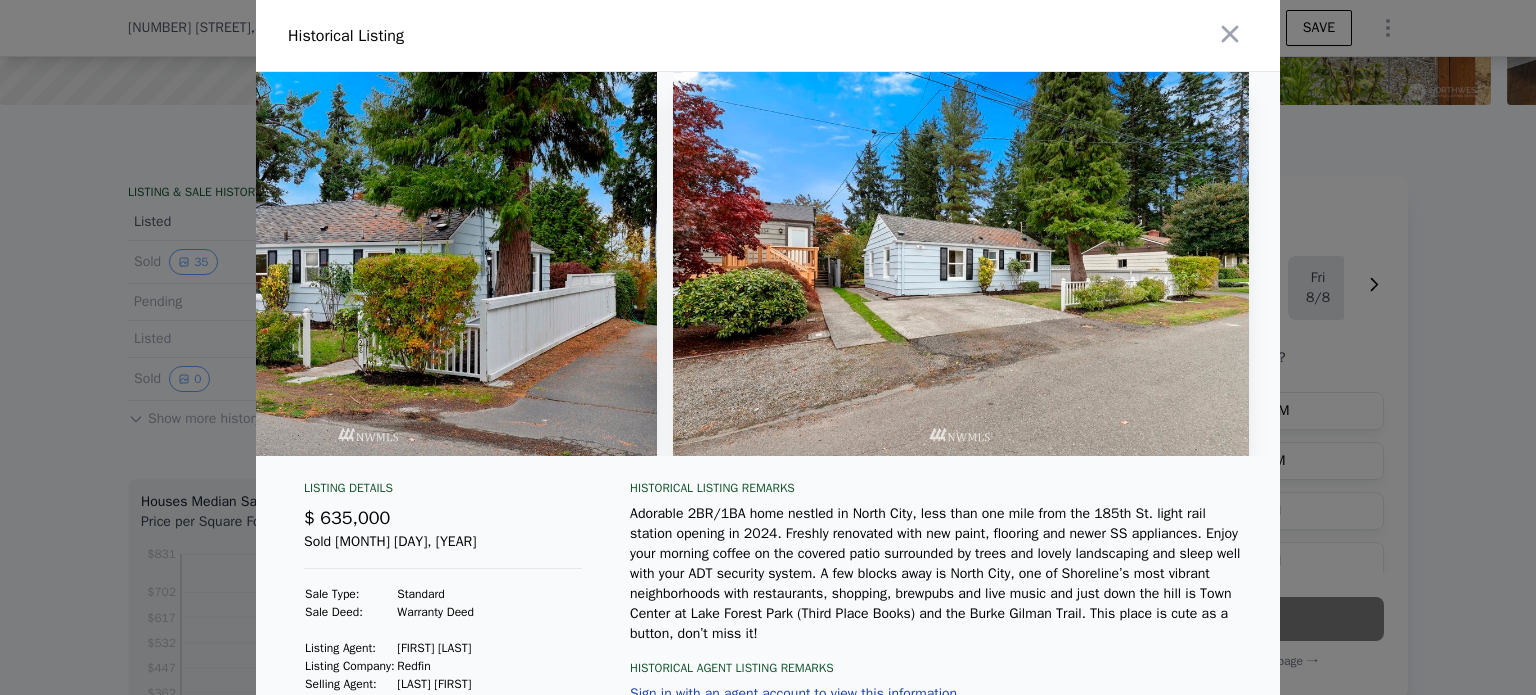 click at bounding box center [768, 347] 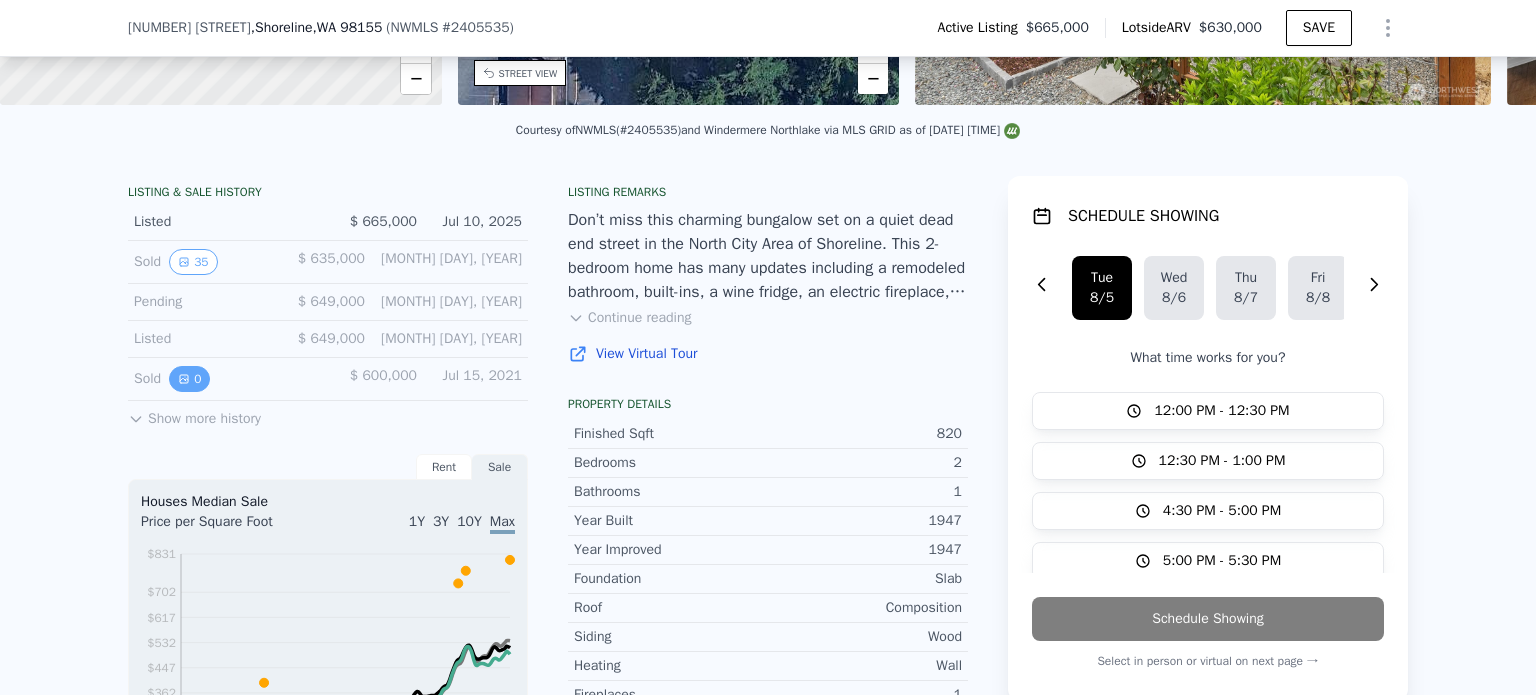 click on "0" at bounding box center (189, 379) 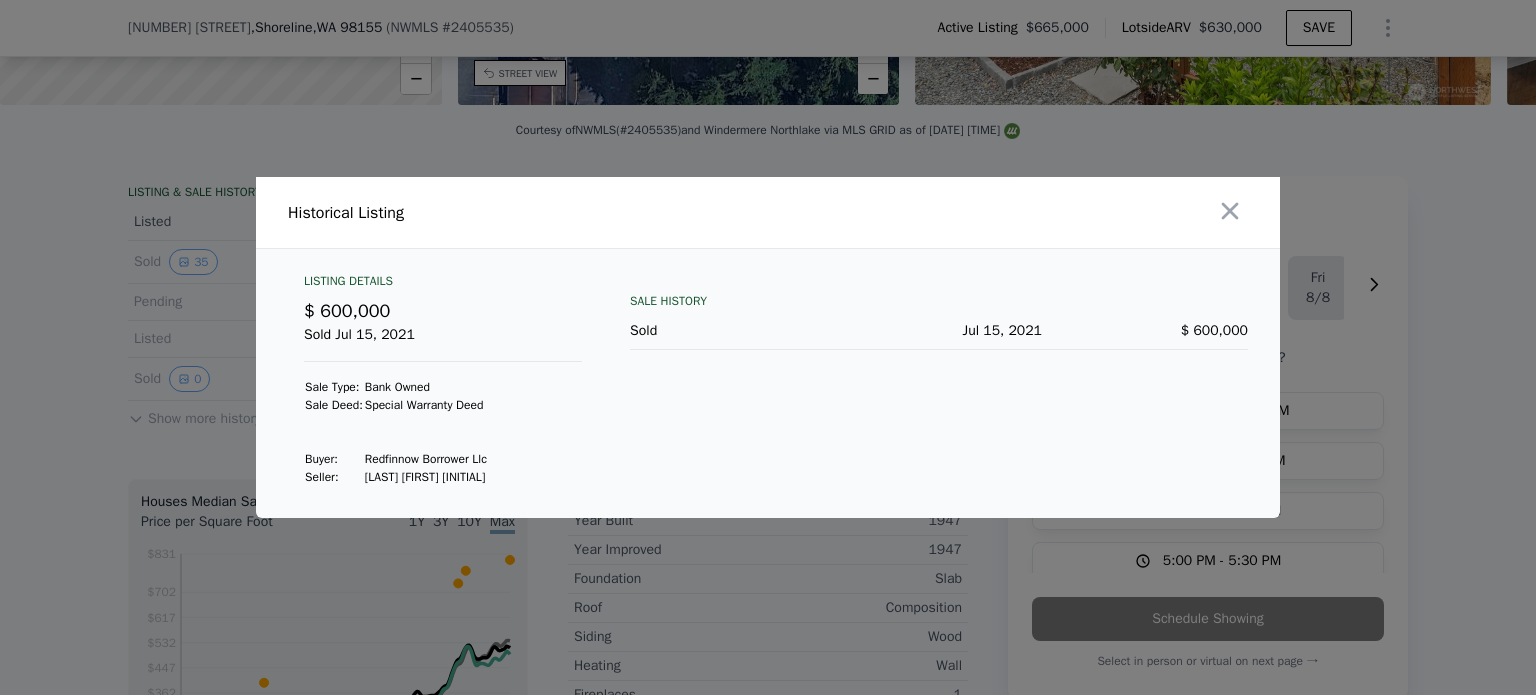 click at bounding box center (768, 347) 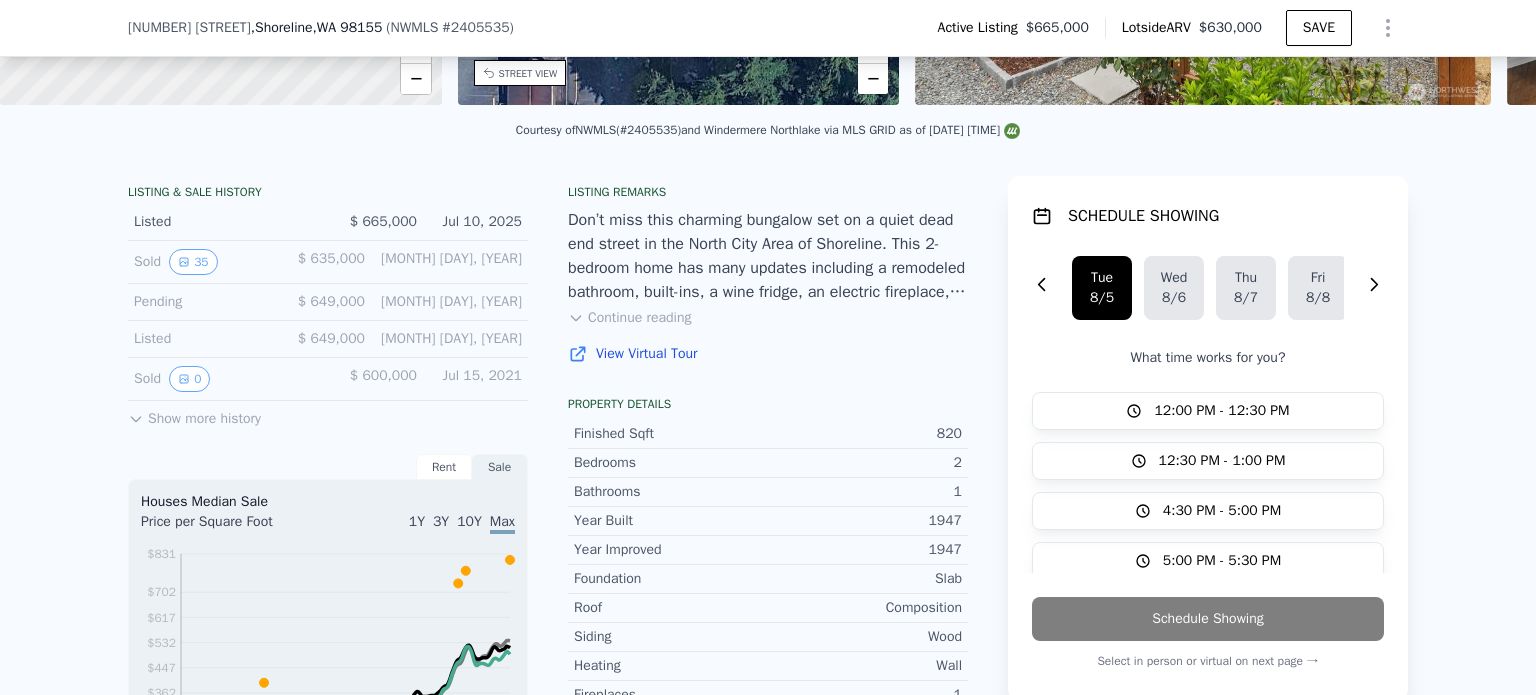 click on "Show more history" at bounding box center (194, 415) 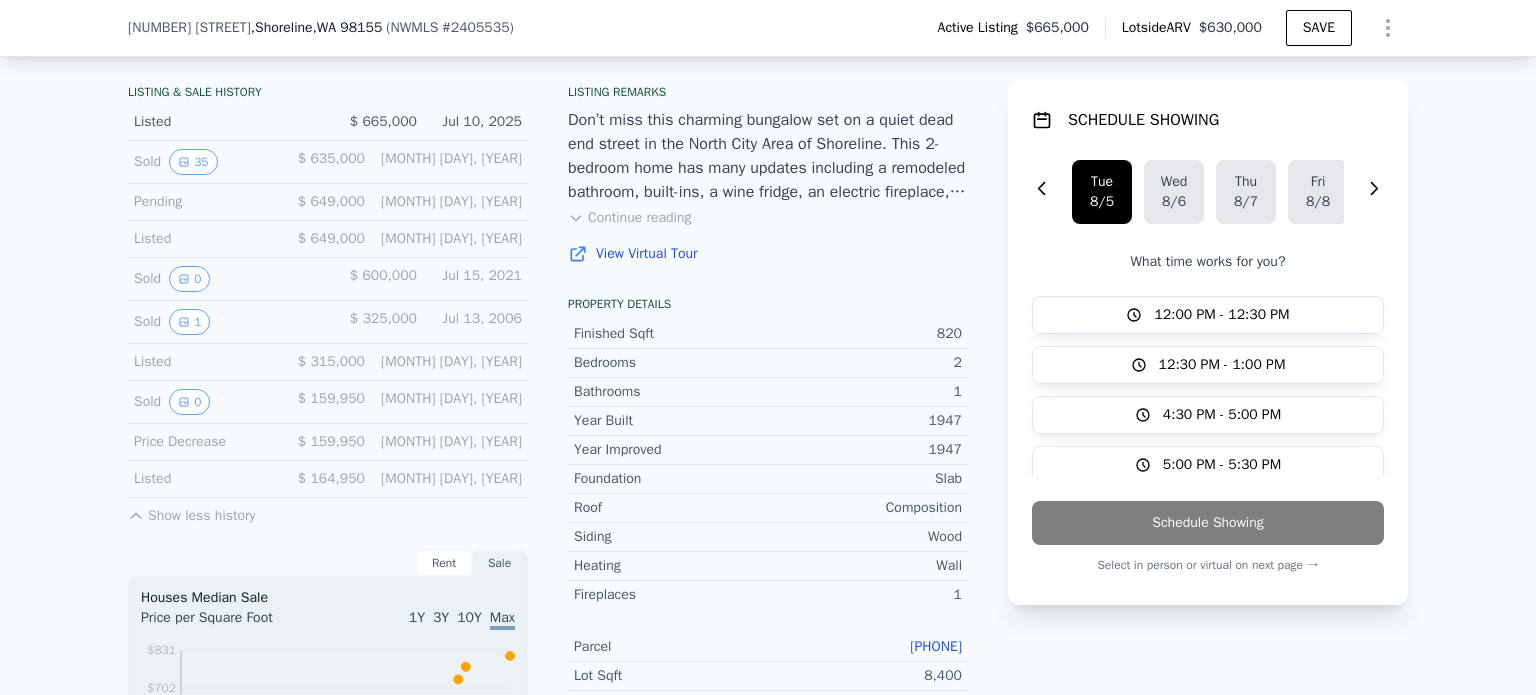scroll, scrollTop: 492, scrollLeft: 0, axis: vertical 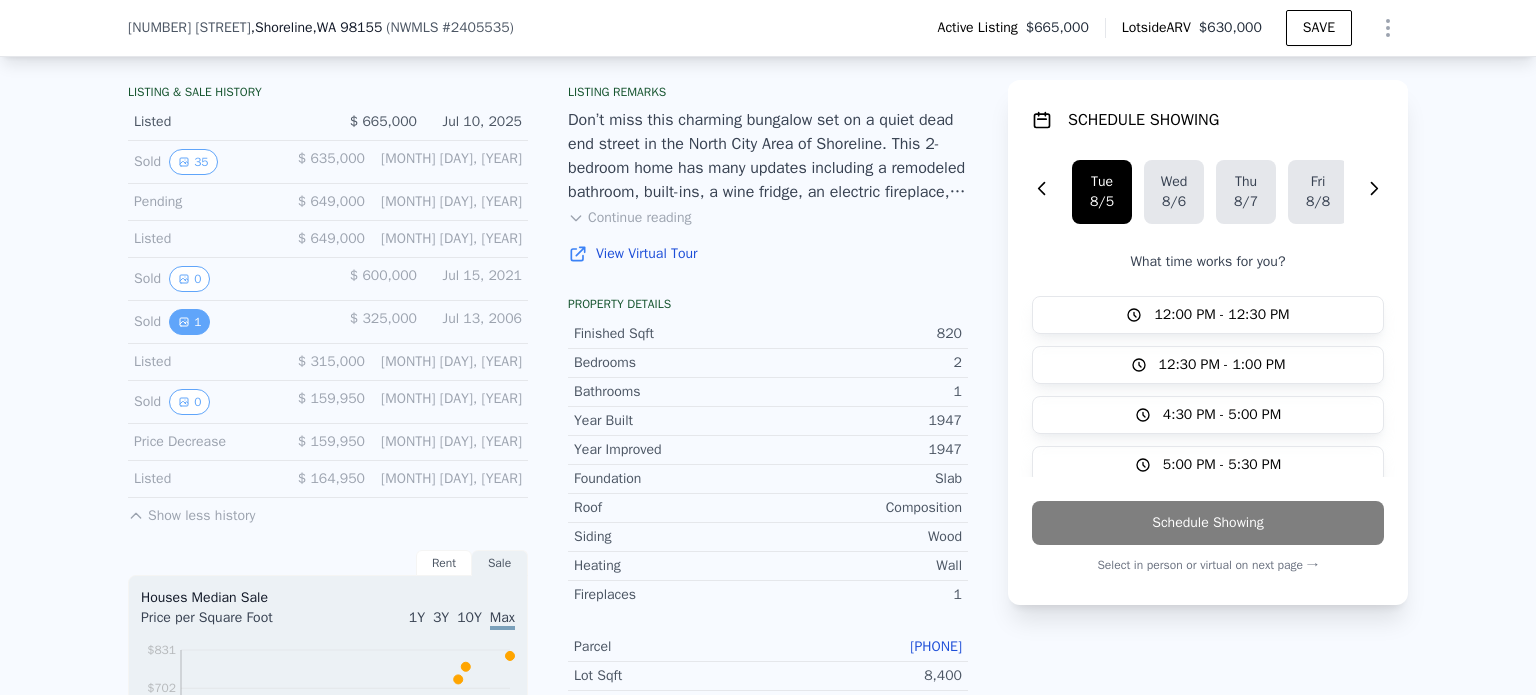 click on "1" at bounding box center [189, 322] 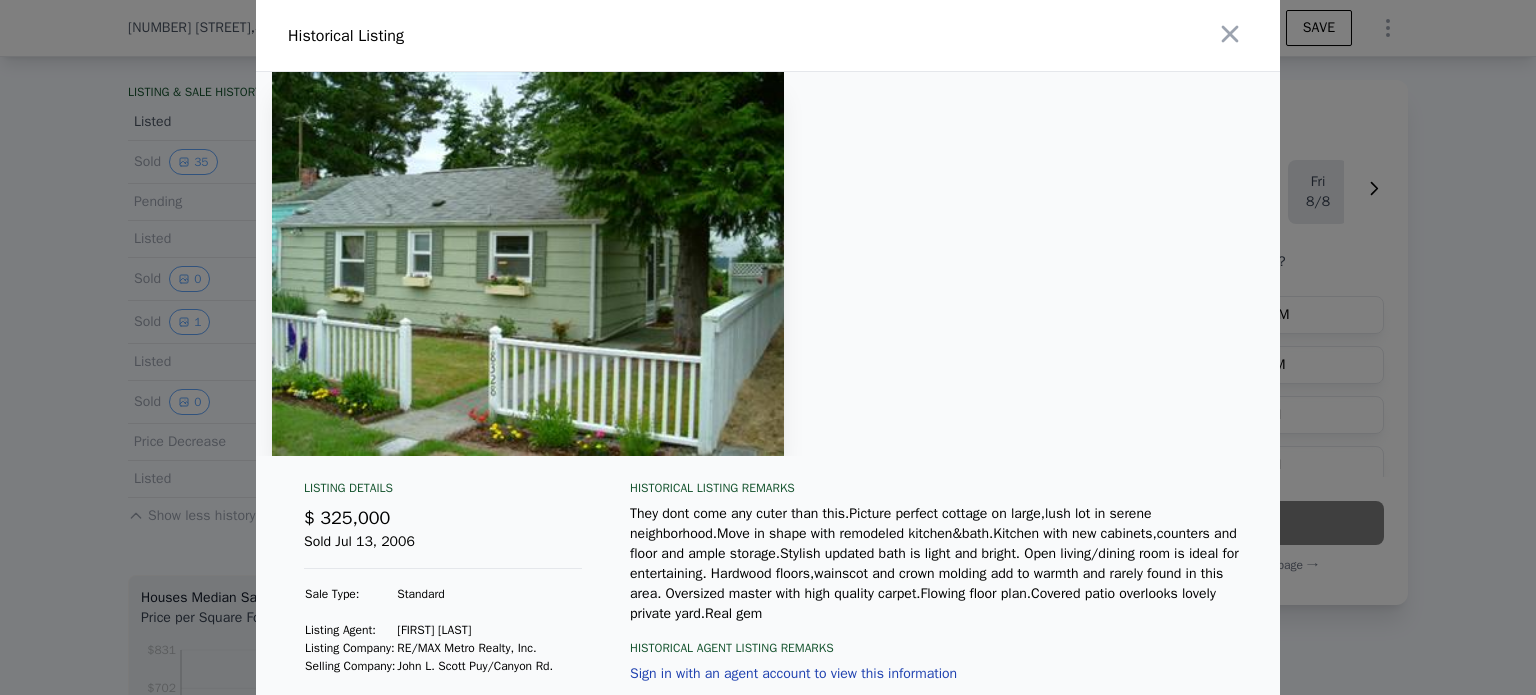 click at bounding box center [768, 347] 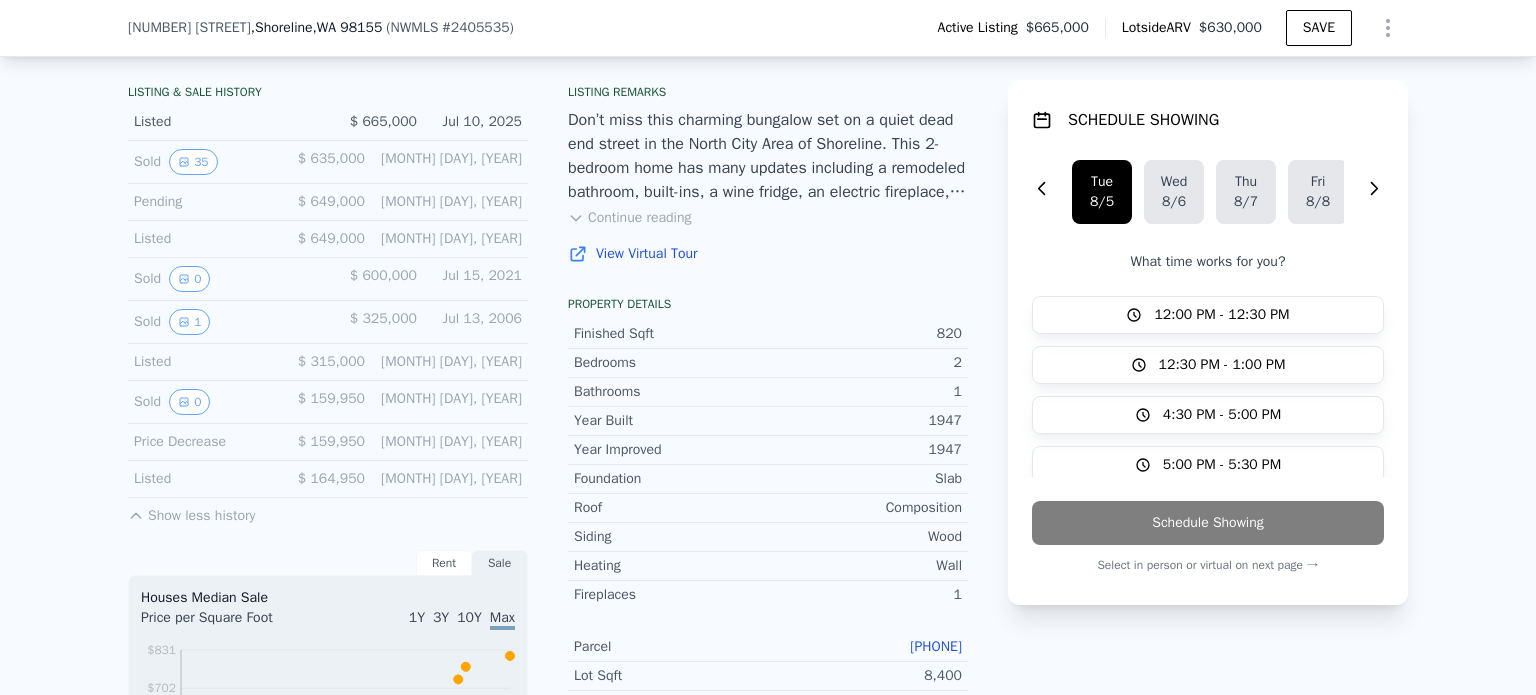 click on "Sold 0" at bounding box center (205, 402) 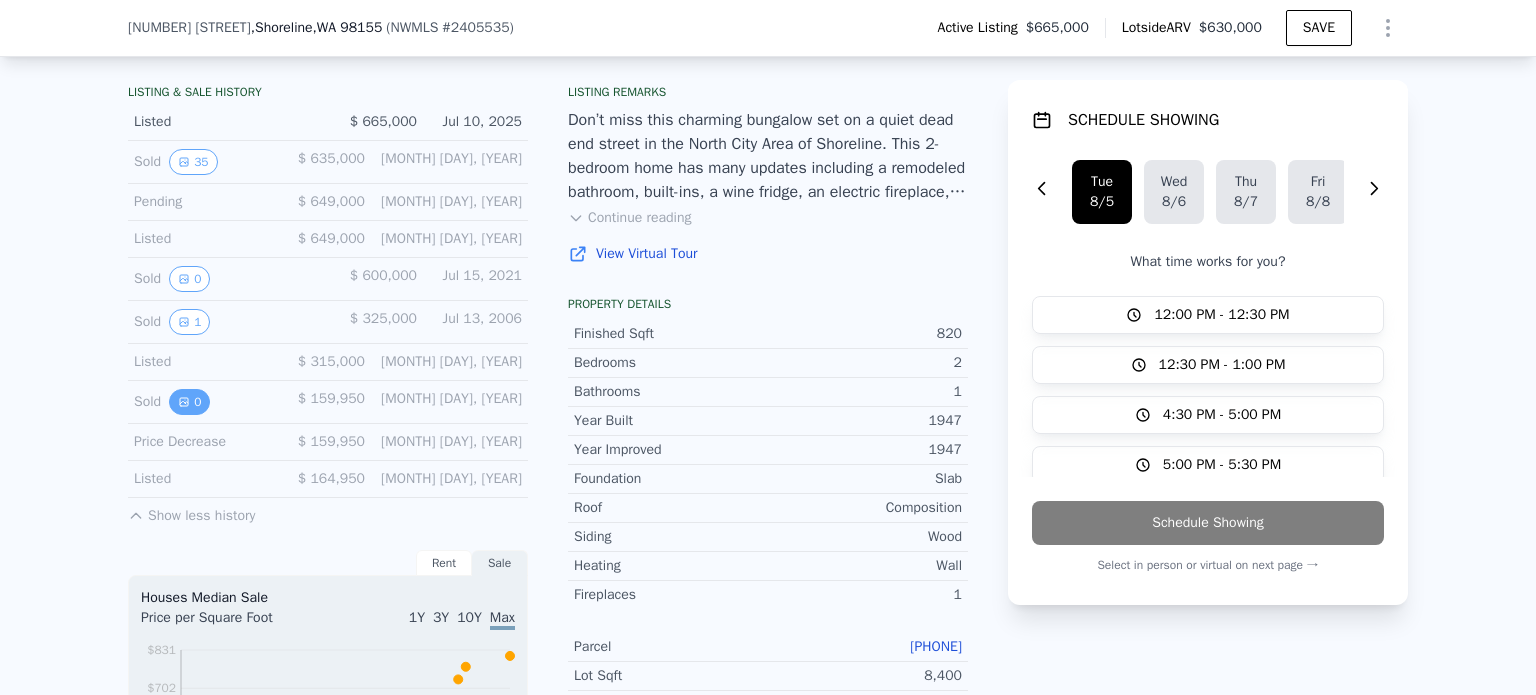 click on "0" at bounding box center [189, 402] 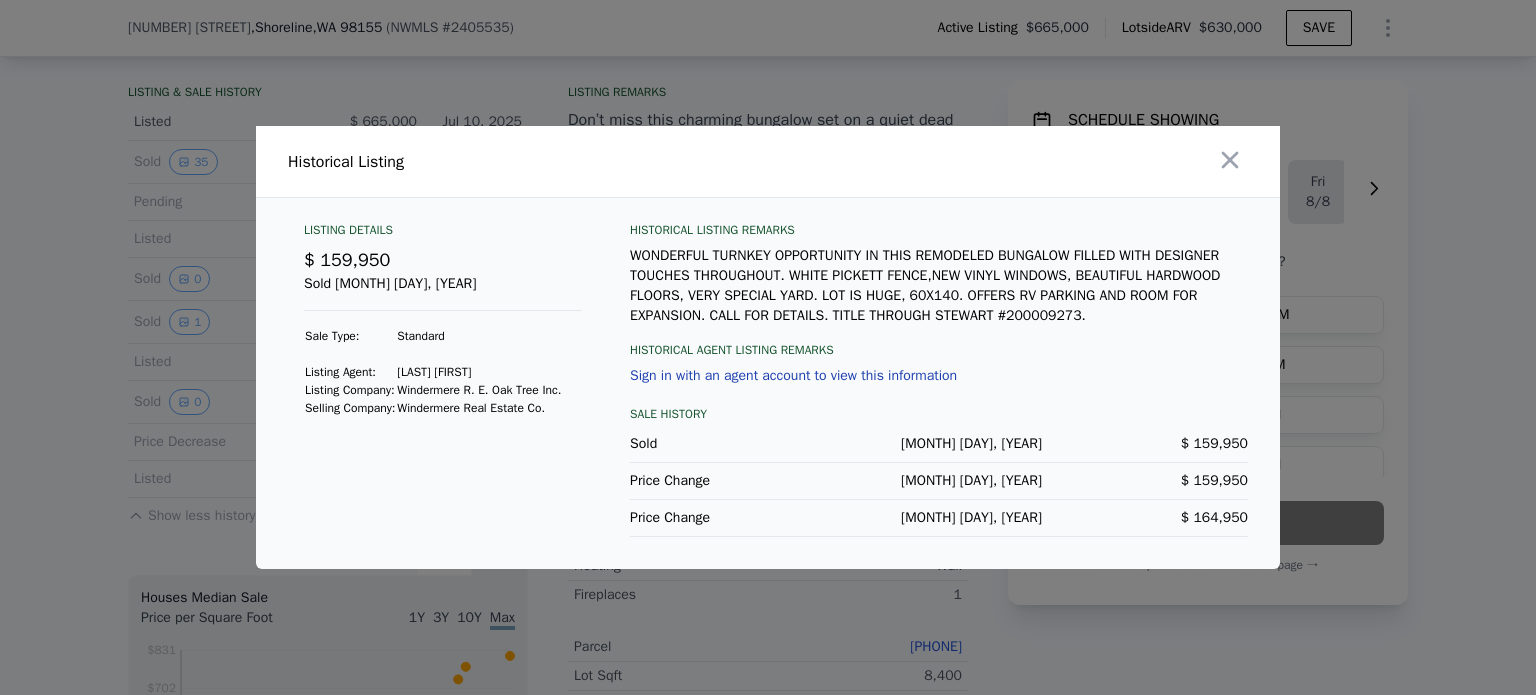 click at bounding box center [768, 347] 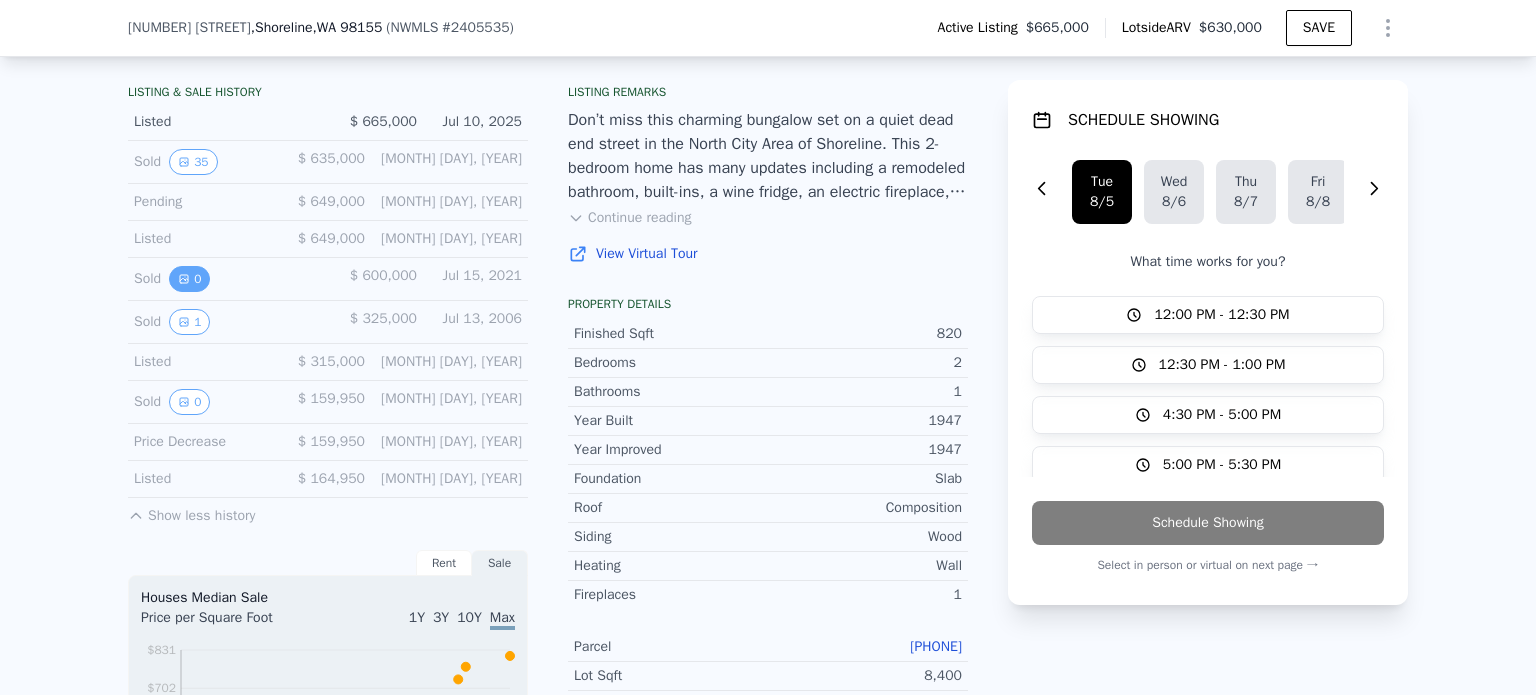 click 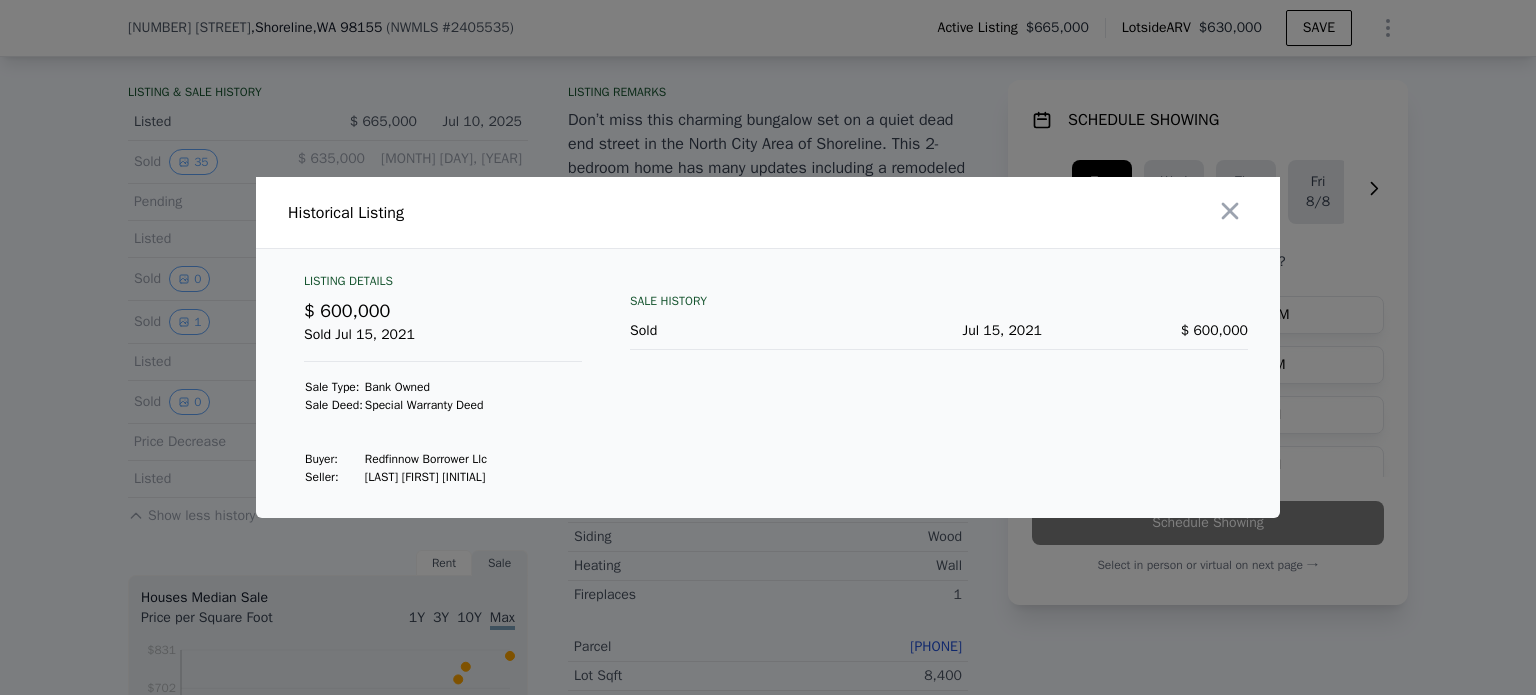 click at bounding box center (768, 347) 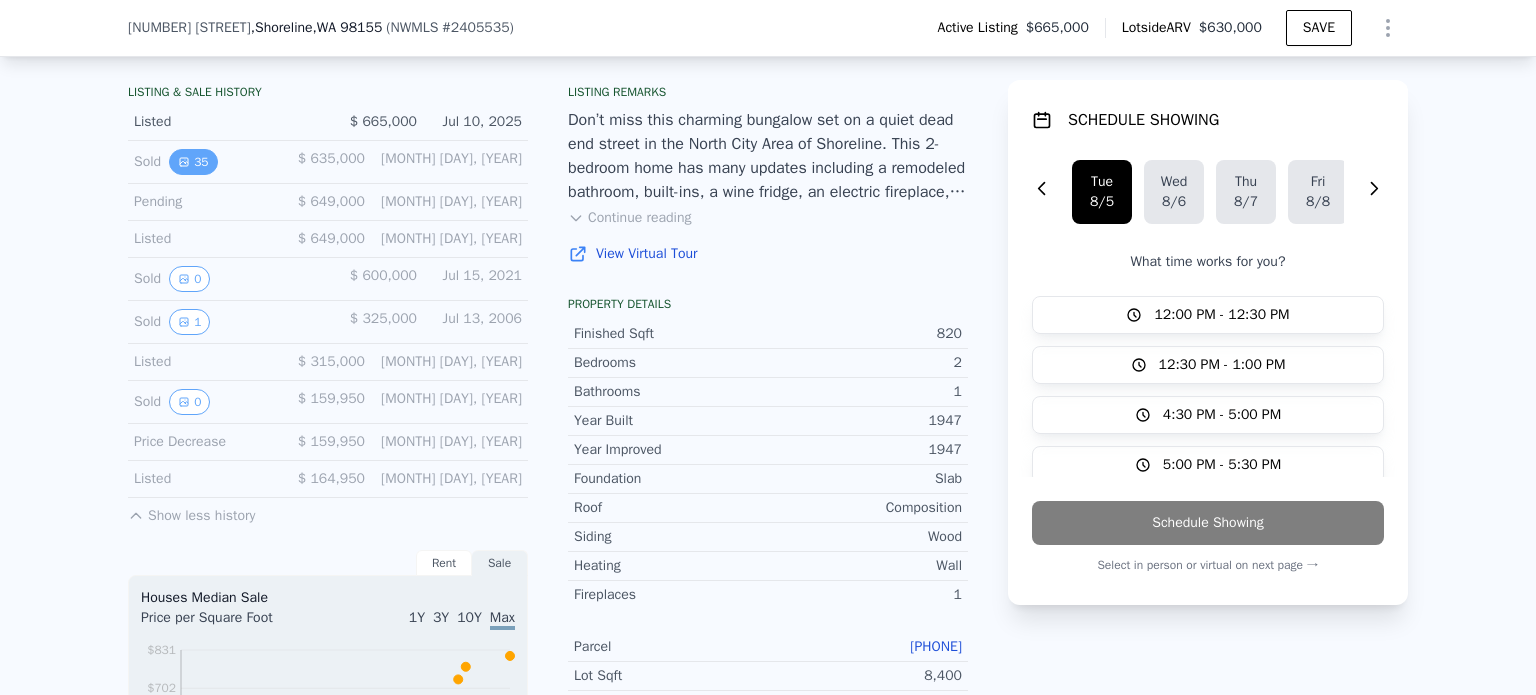 click 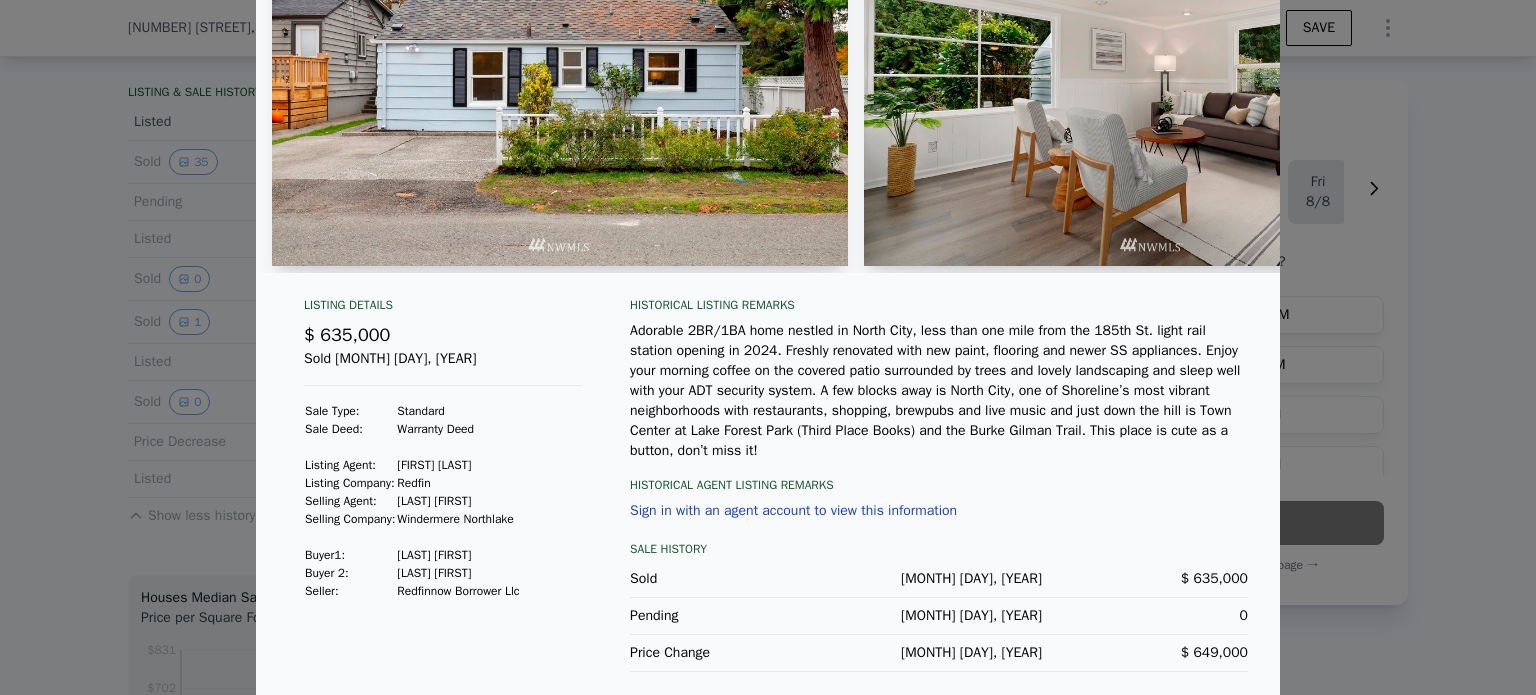 scroll, scrollTop: 0, scrollLeft: 0, axis: both 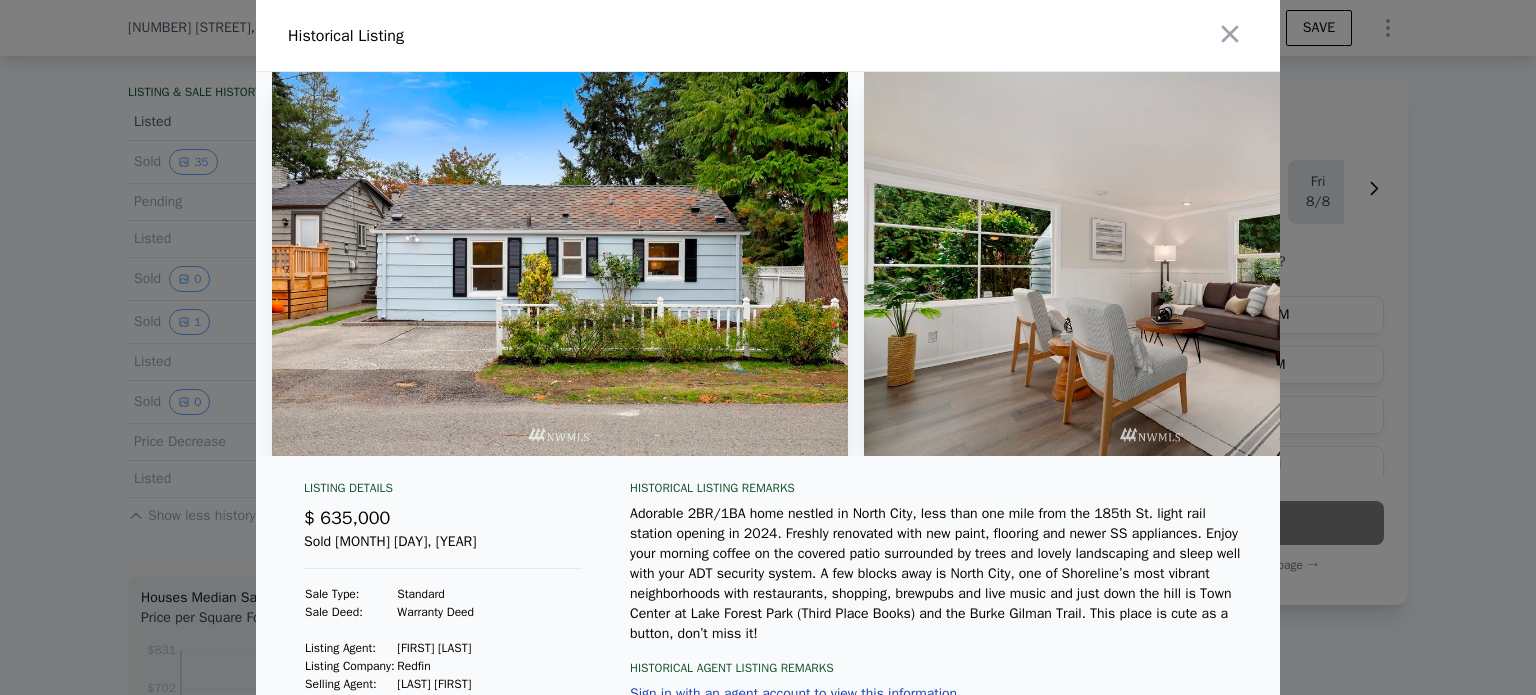 click at bounding box center (560, 264) 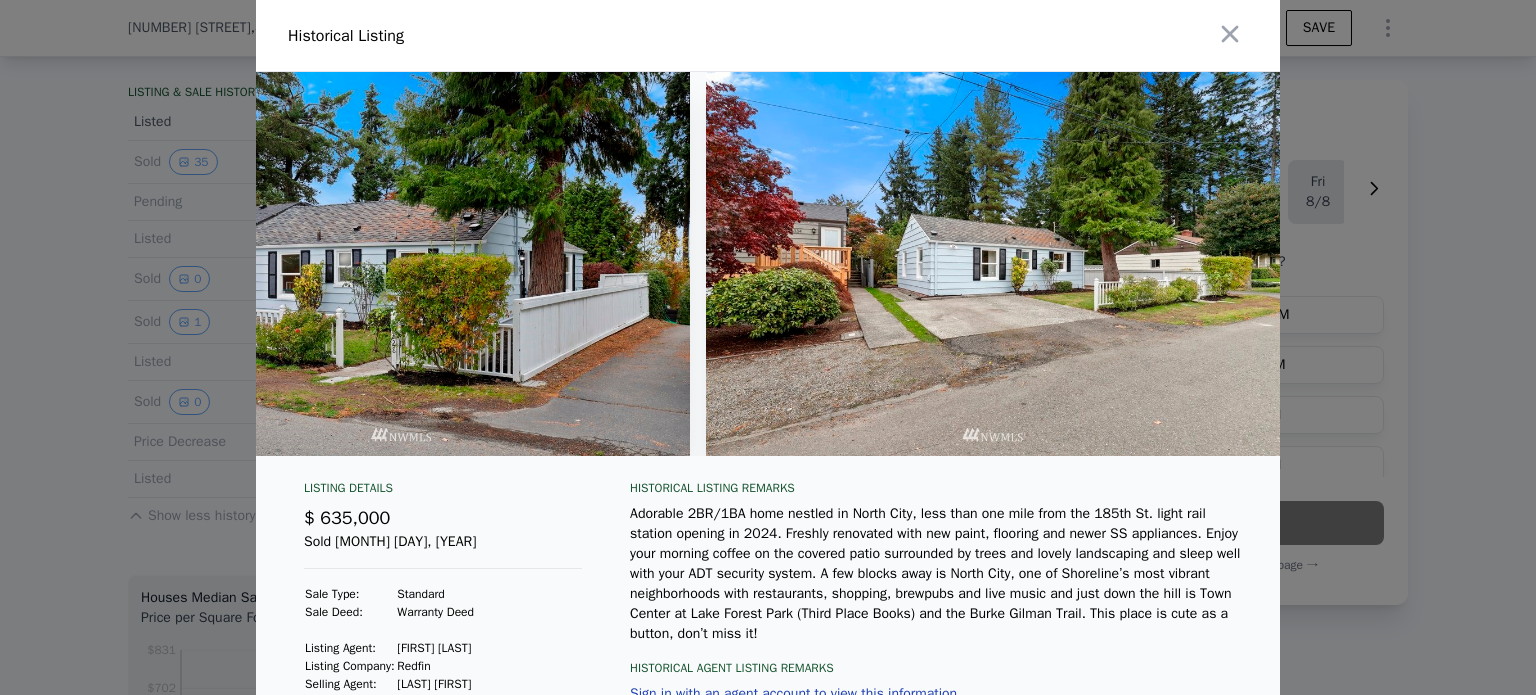 scroll, scrollTop: 0, scrollLeft: 19717, axis: horizontal 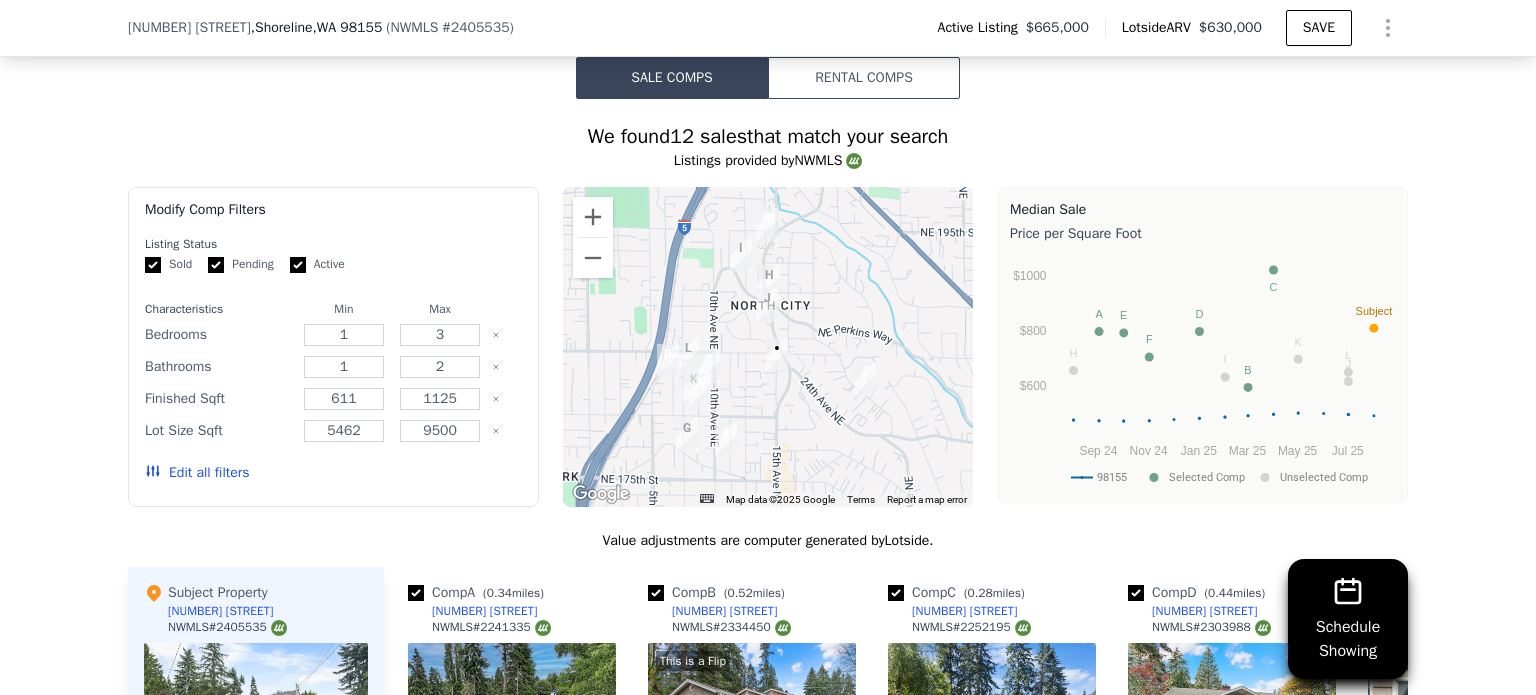click at bounding box center [768, 347] 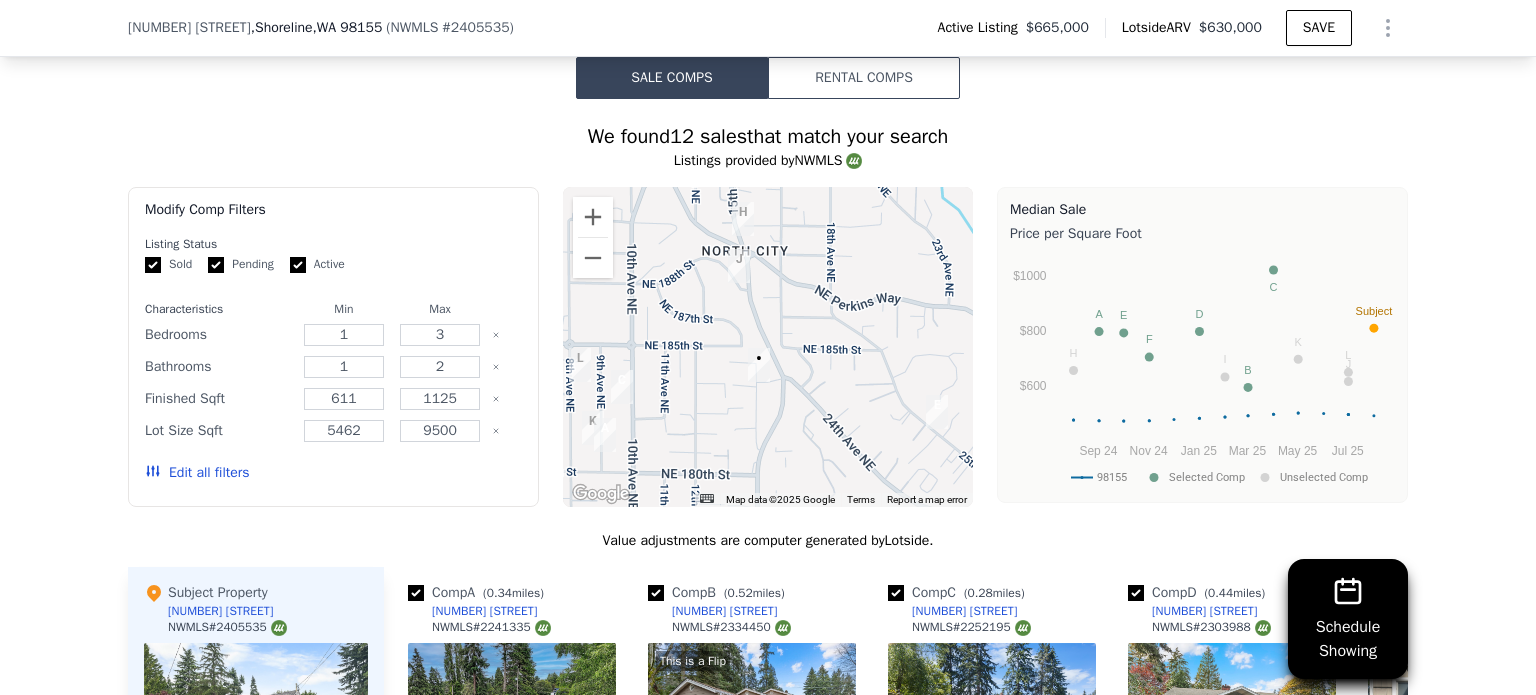 click at bounding box center (768, 347) 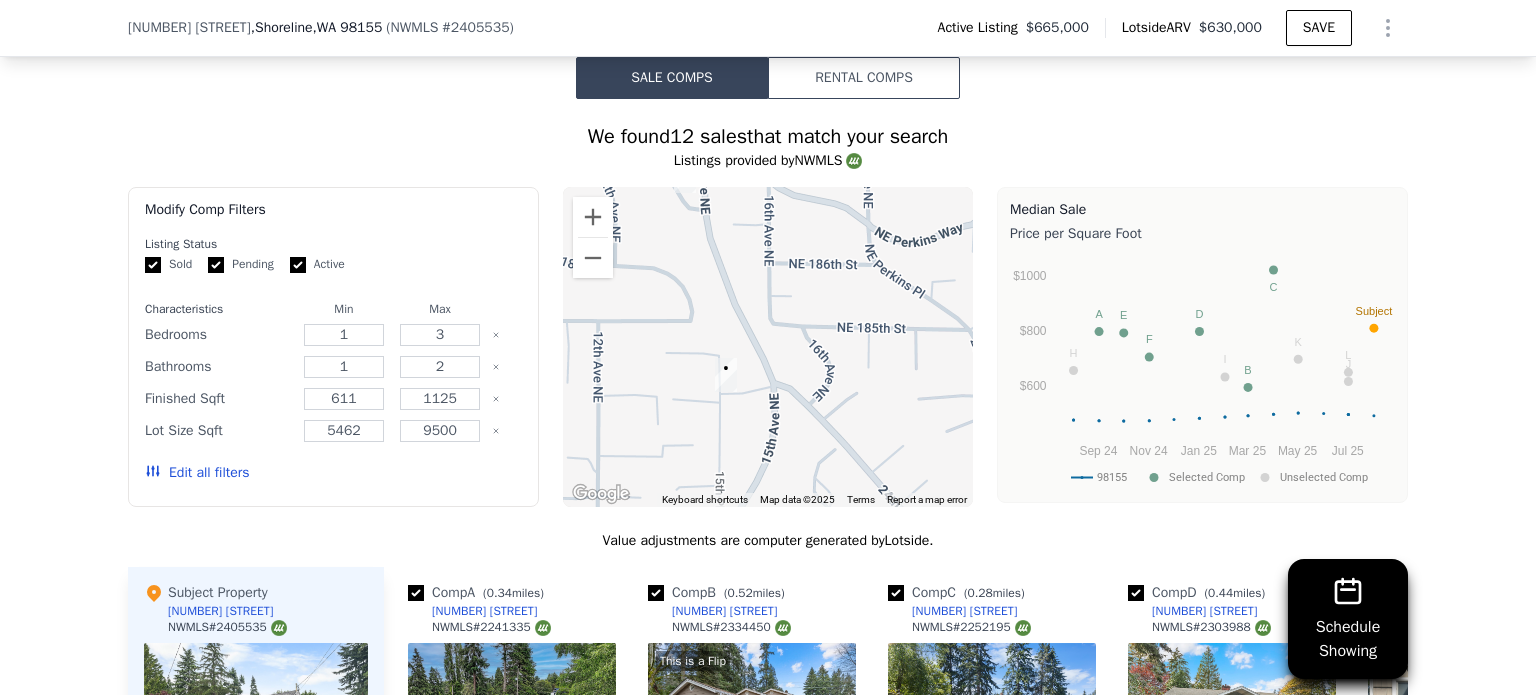 click at bounding box center (768, 347) 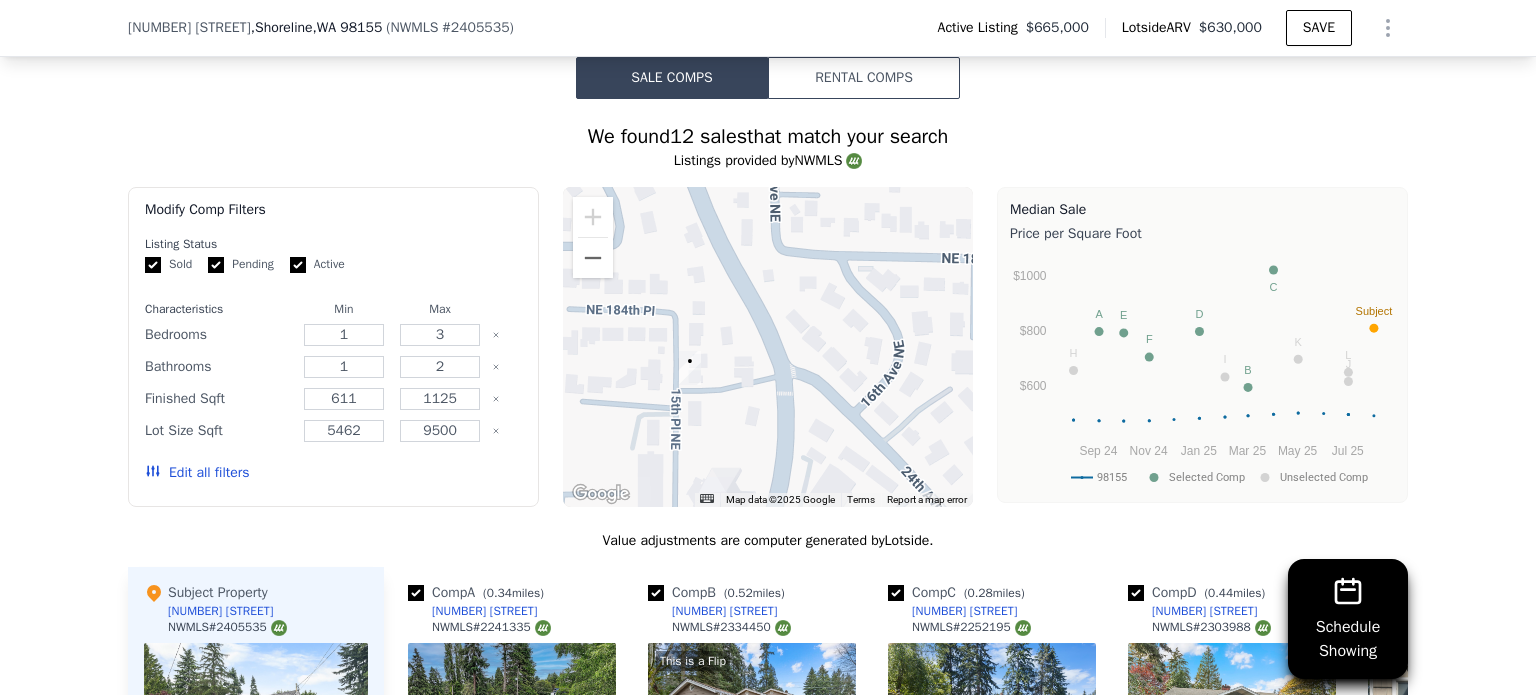 click at bounding box center (768, 347) 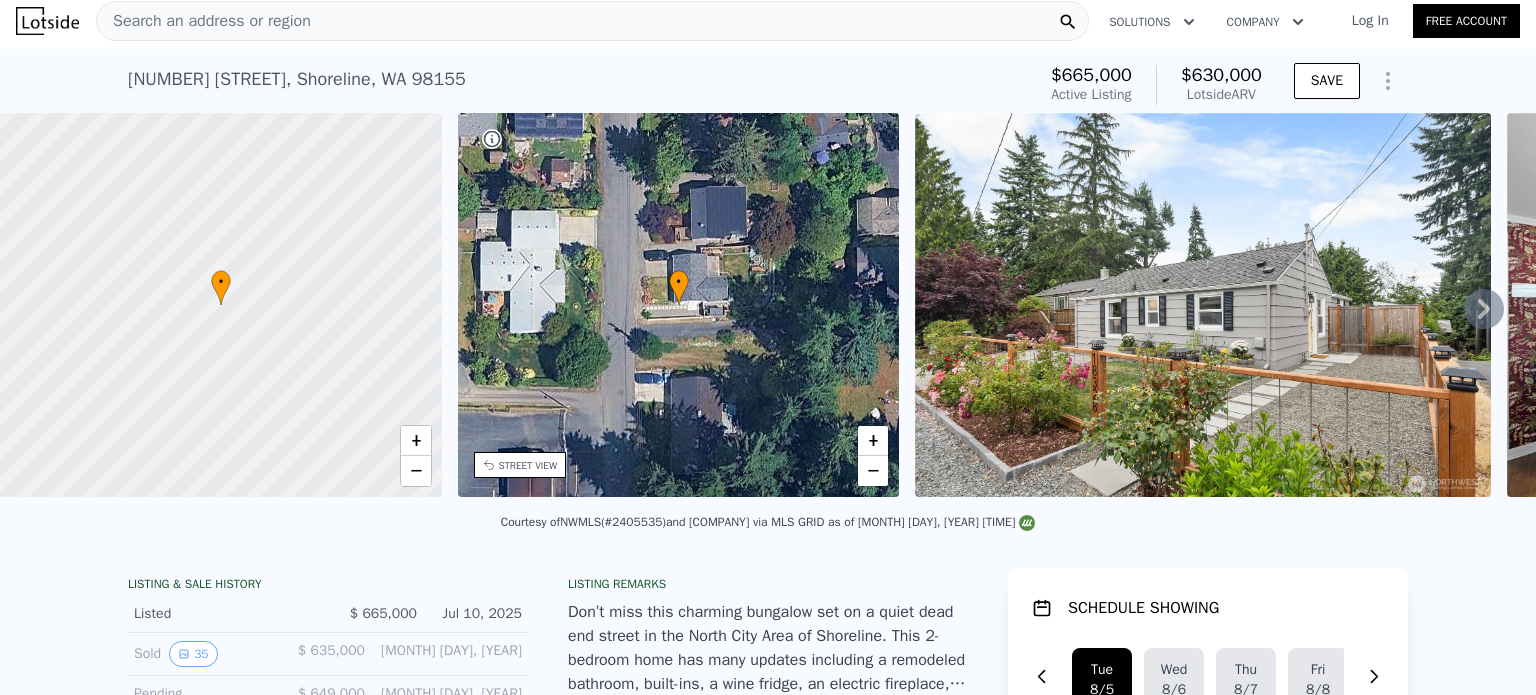 scroll, scrollTop: 0, scrollLeft: 0, axis: both 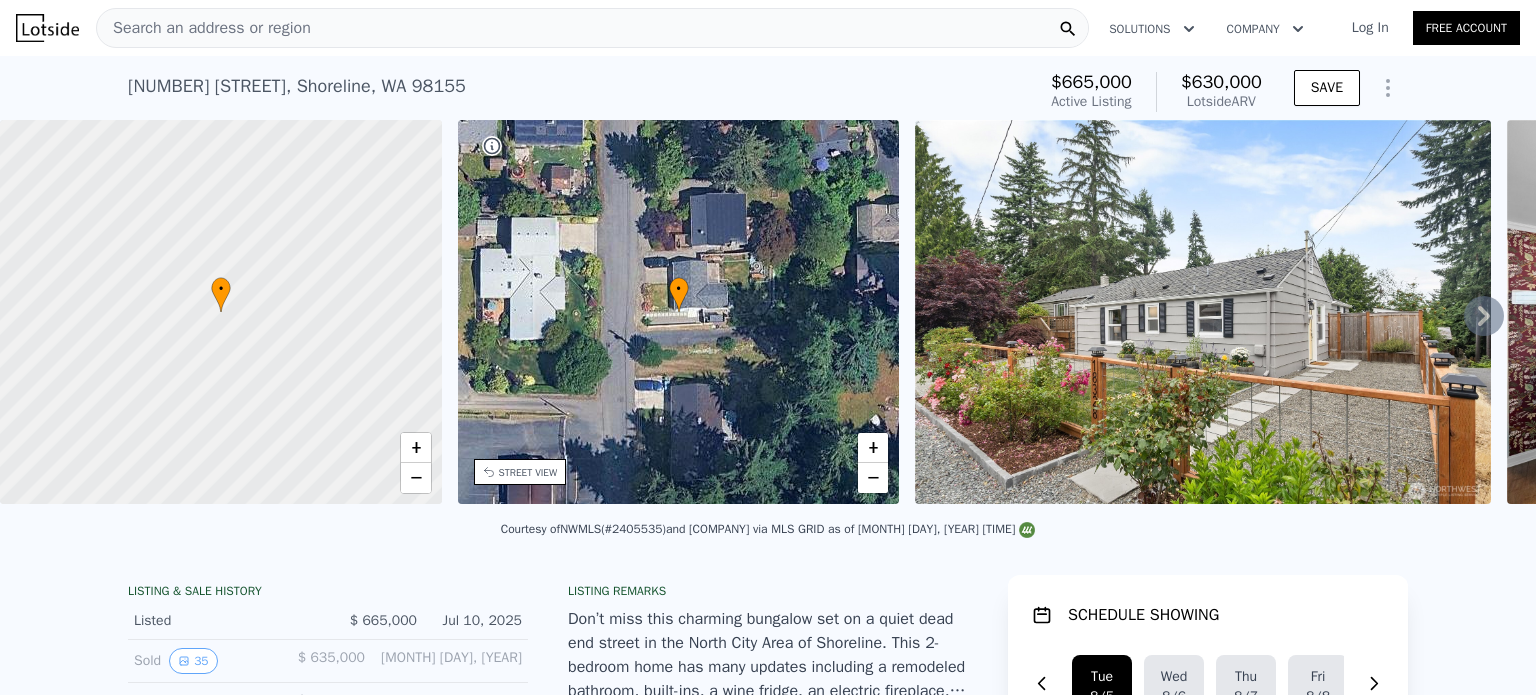 click on "Search an address or region" at bounding box center [204, 28] 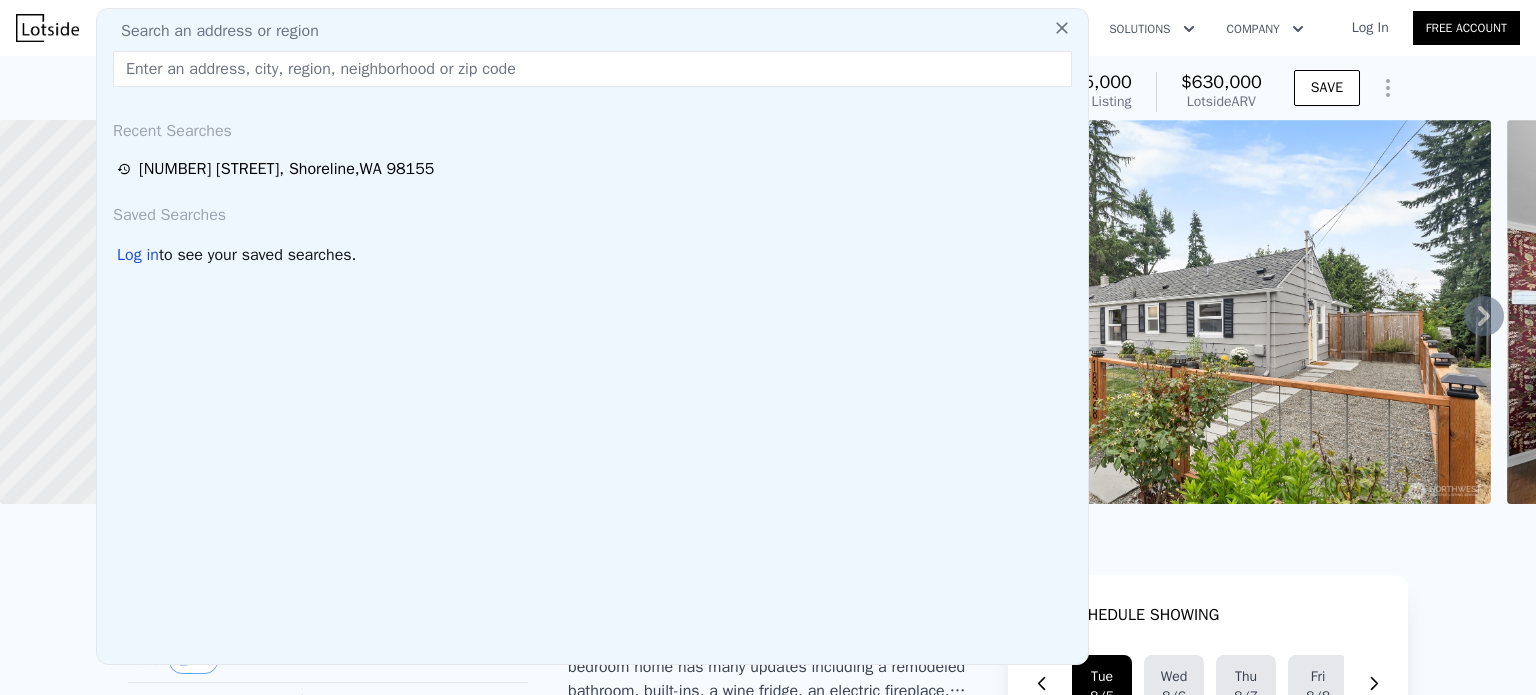 drag, startPoint x: 229, startPoint y: 18, endPoint x: 188, endPoint y: 71, distance: 67.00746 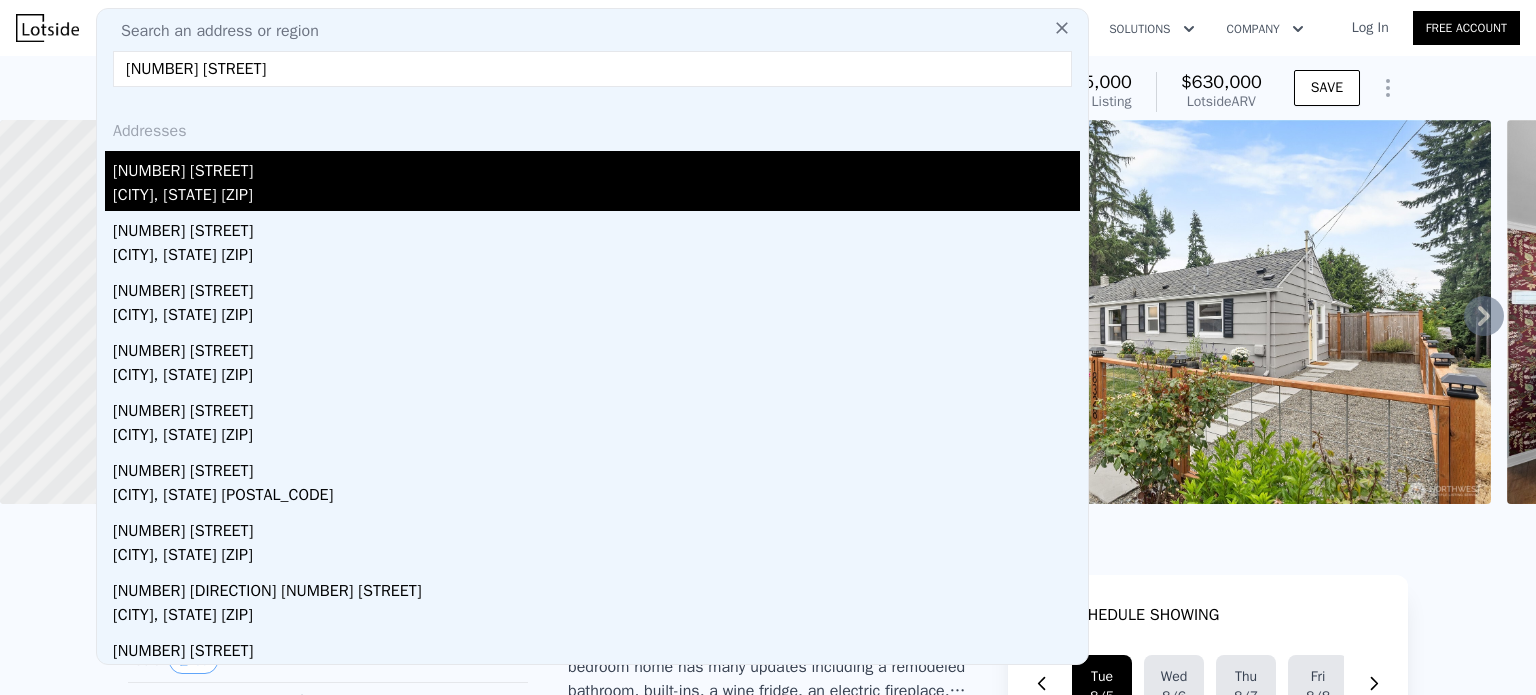 type on "[NUMBER] [STREET]" 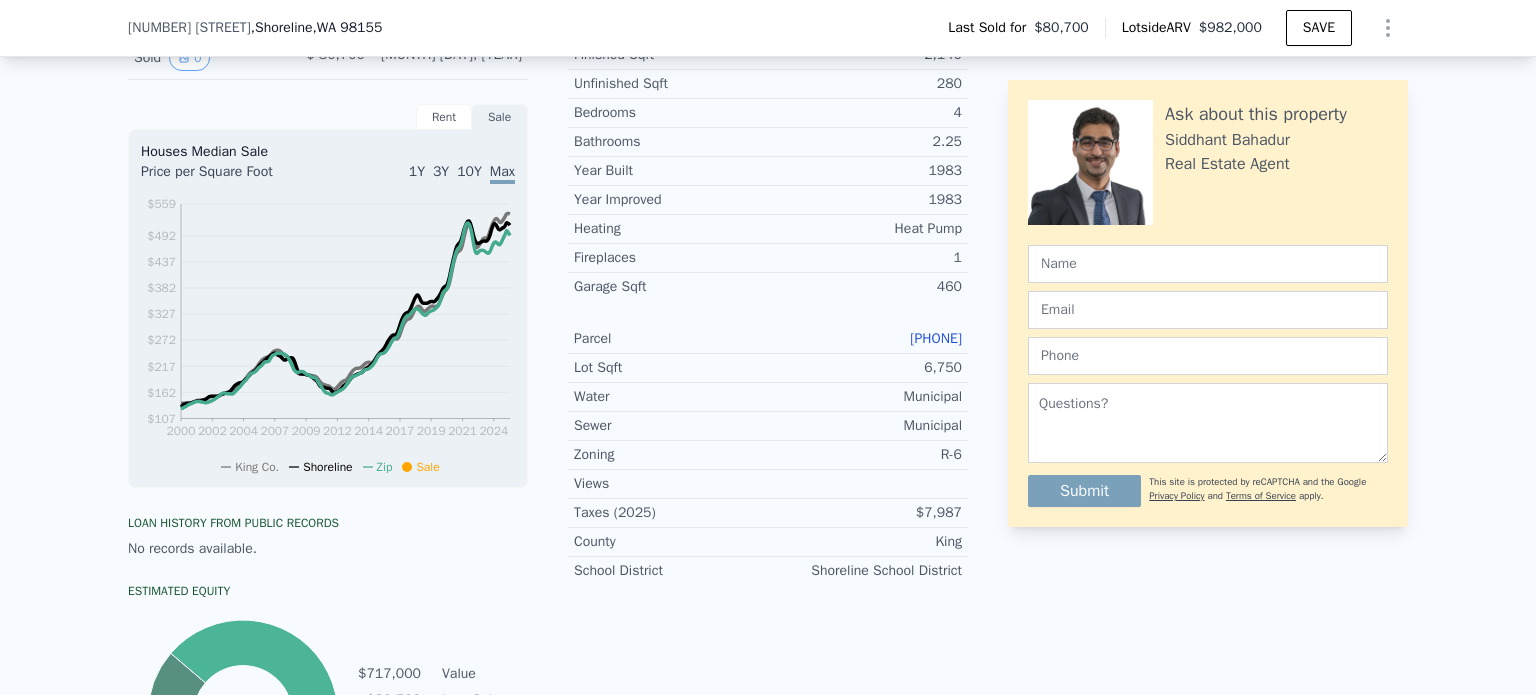 scroll, scrollTop: 292, scrollLeft: 0, axis: vertical 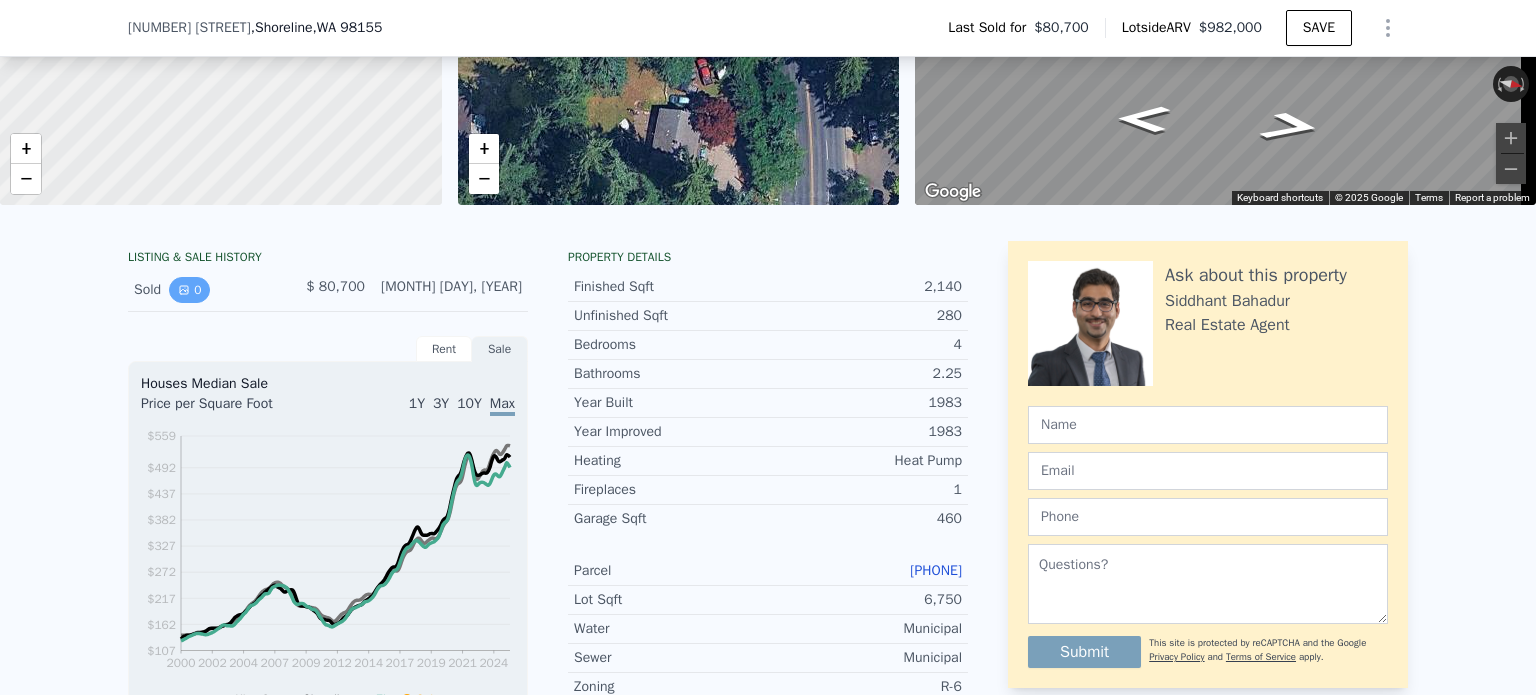 click on "0" at bounding box center (189, 290) 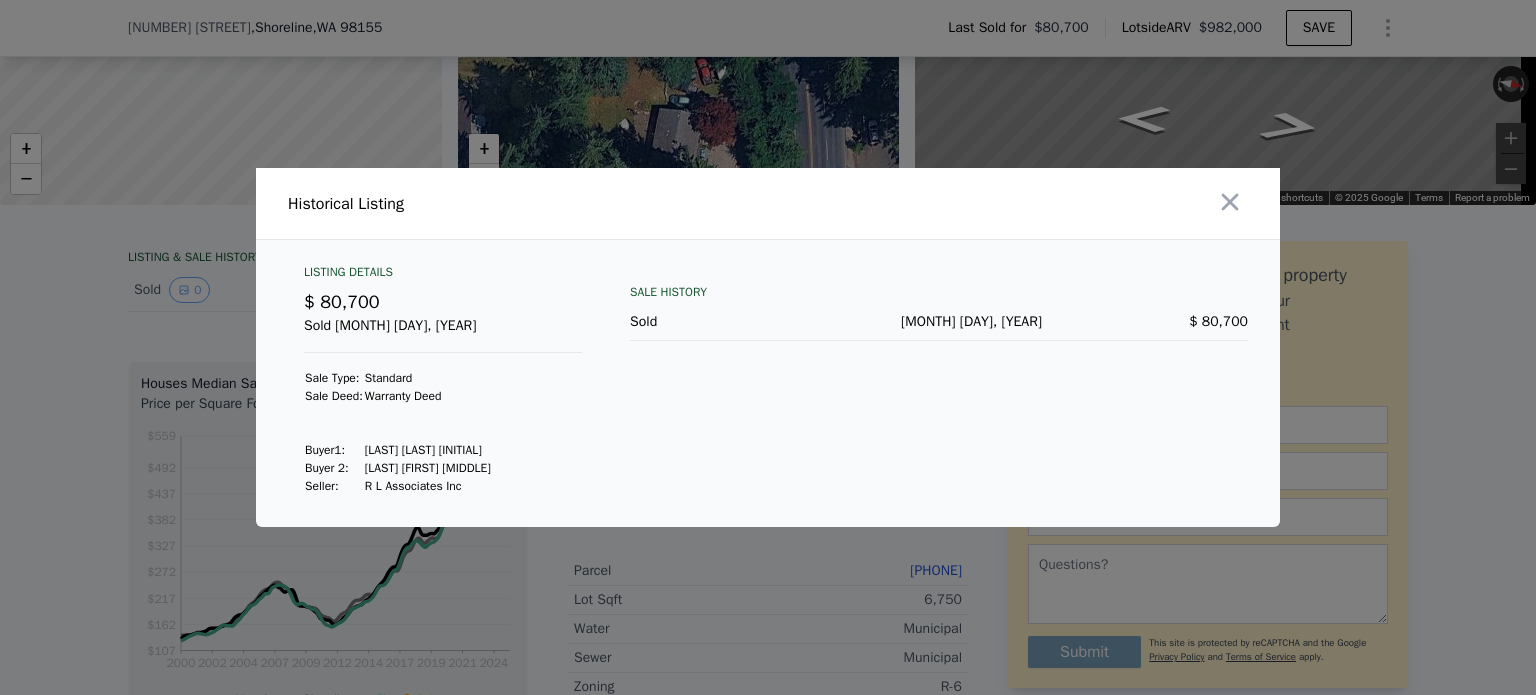 click at bounding box center [768, 347] 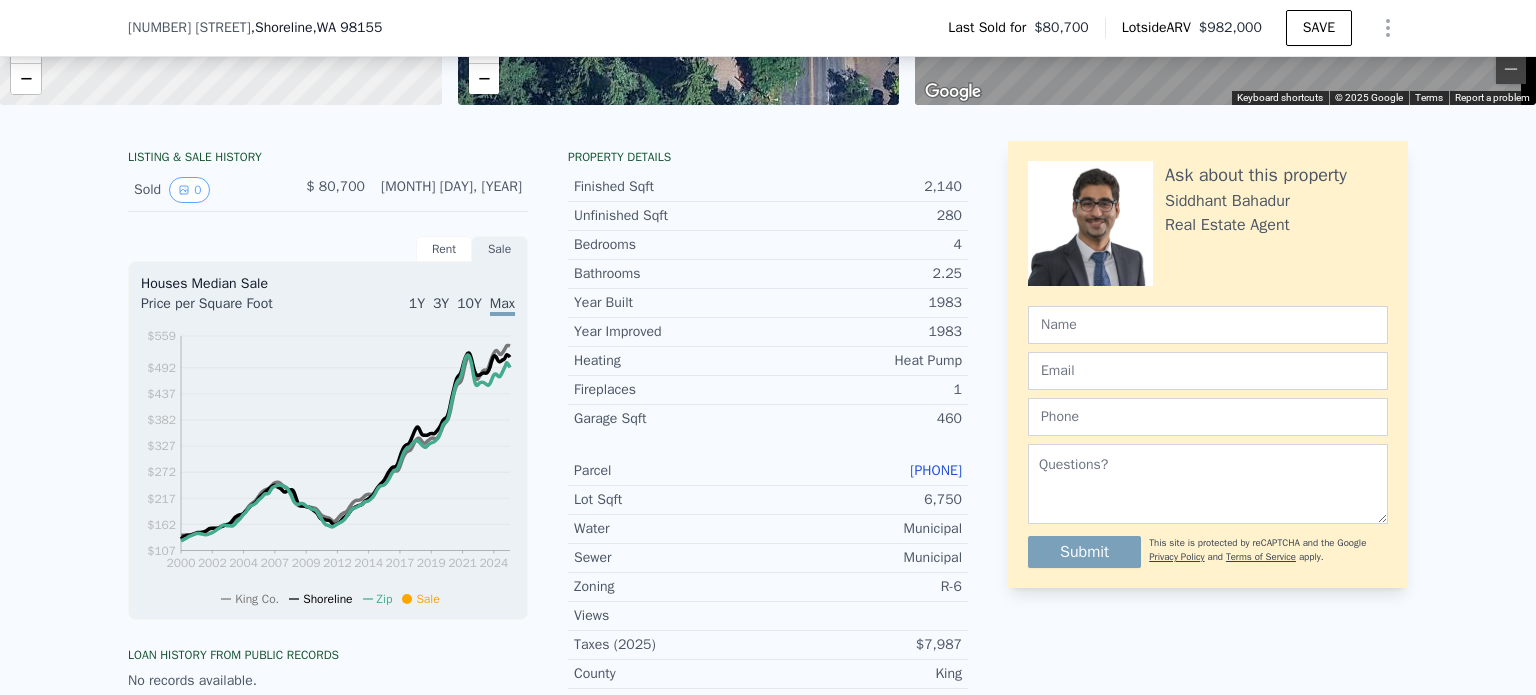 scroll, scrollTop: 92, scrollLeft: 0, axis: vertical 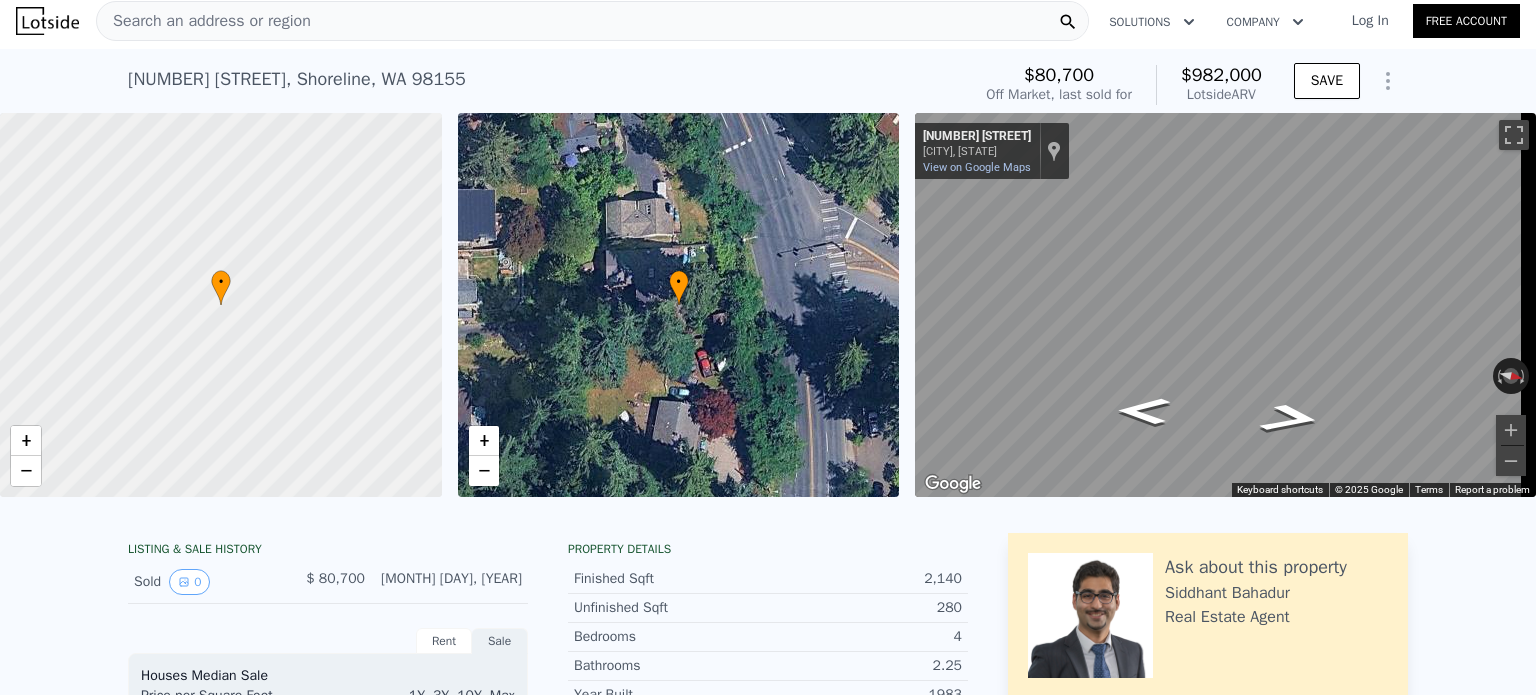 click on "Search an address or region" at bounding box center (204, 21) 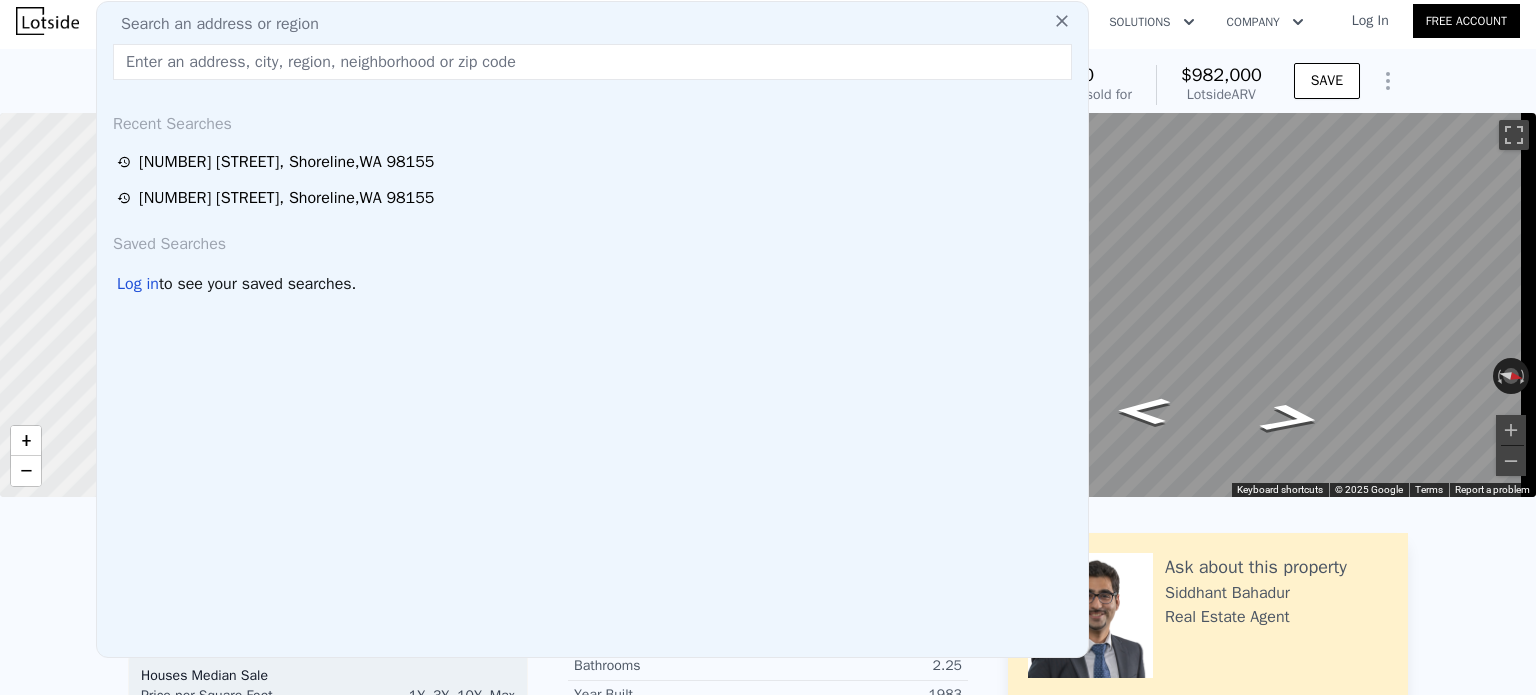 drag, startPoint x: 210, startPoint y: 22, endPoint x: 197, endPoint y: 62, distance: 42.059483 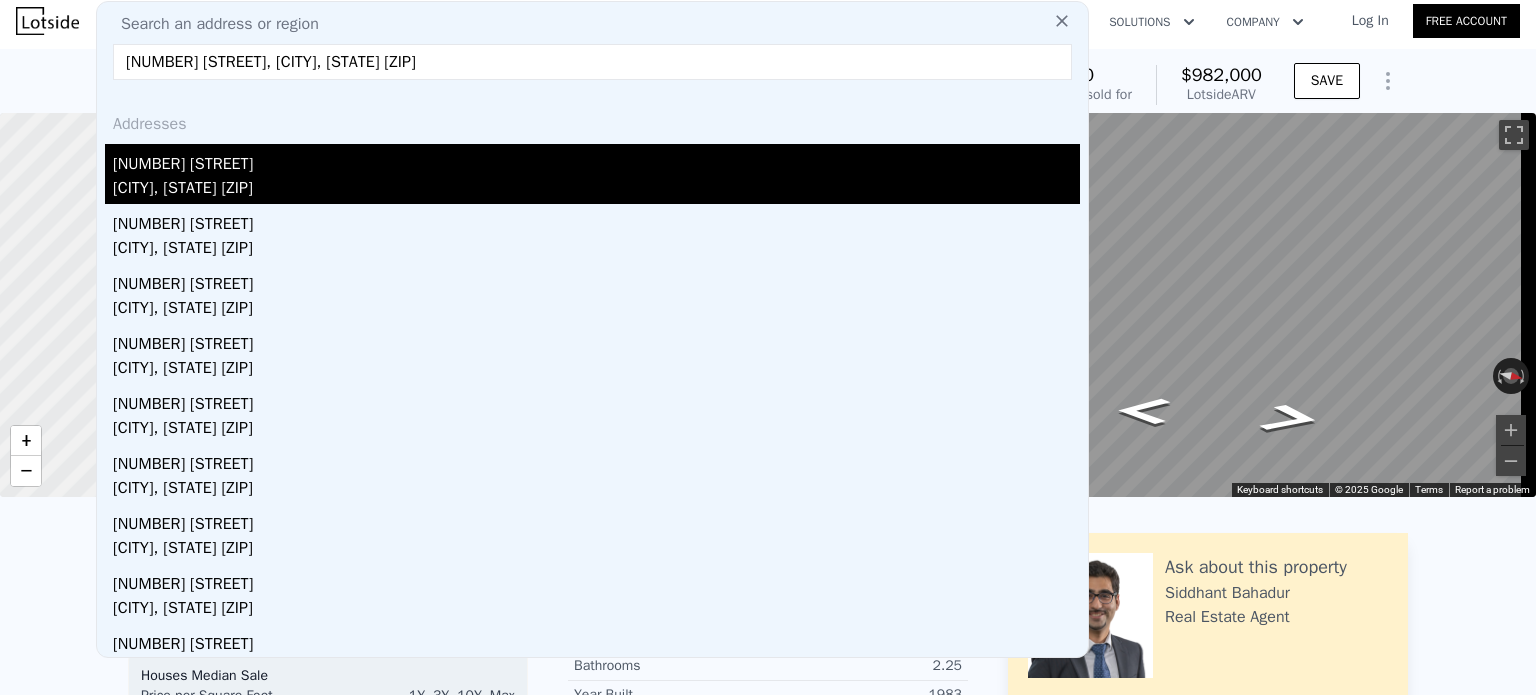type on "[NUMBER] [STREET], [CITY], [STATE] [ZIP]" 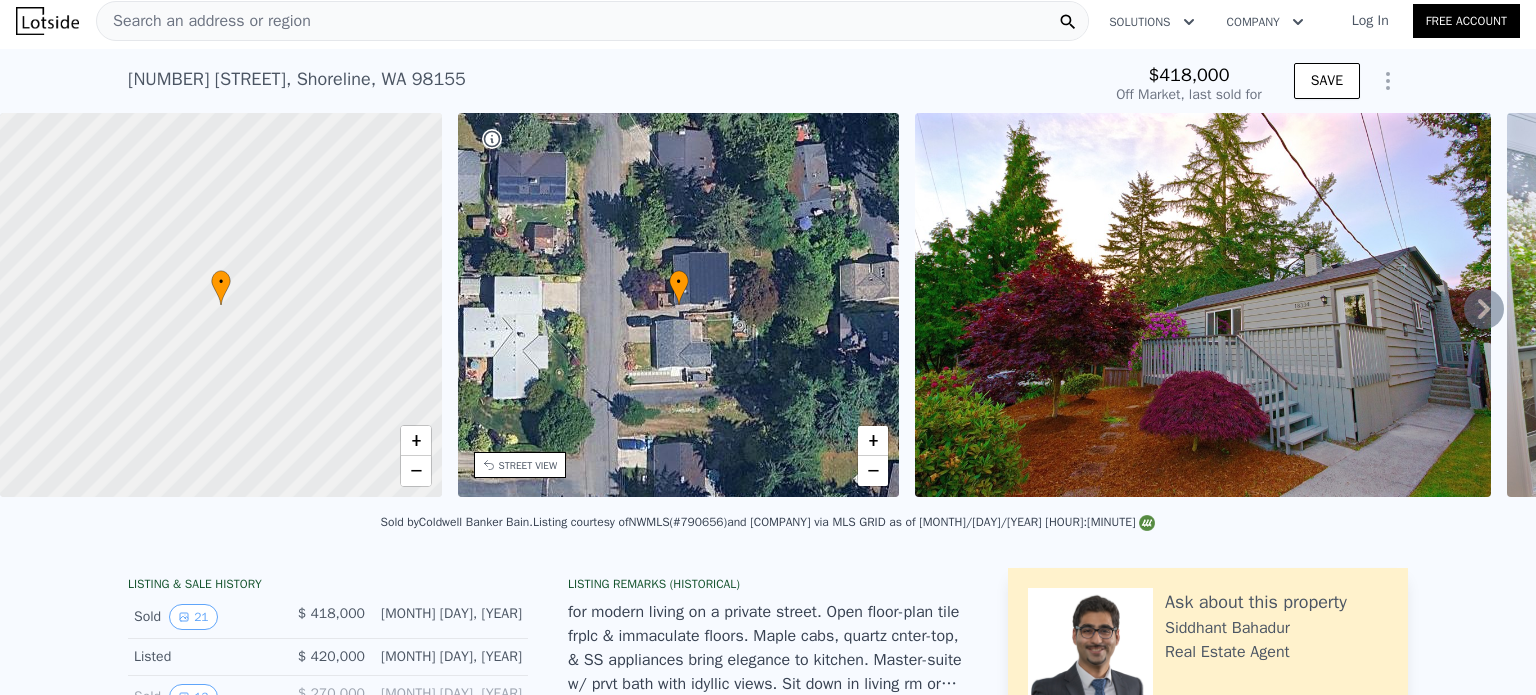 click 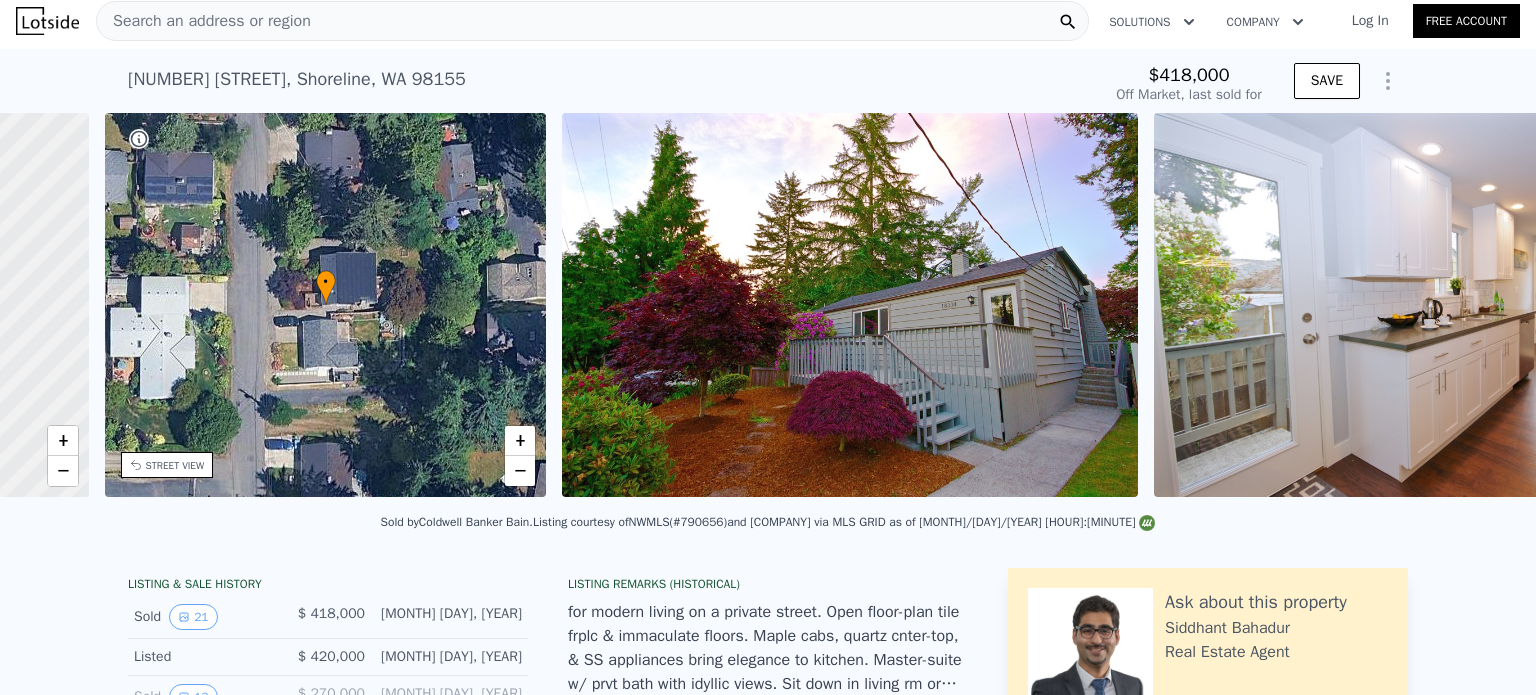 scroll, scrollTop: 0, scrollLeft: 465, axis: horizontal 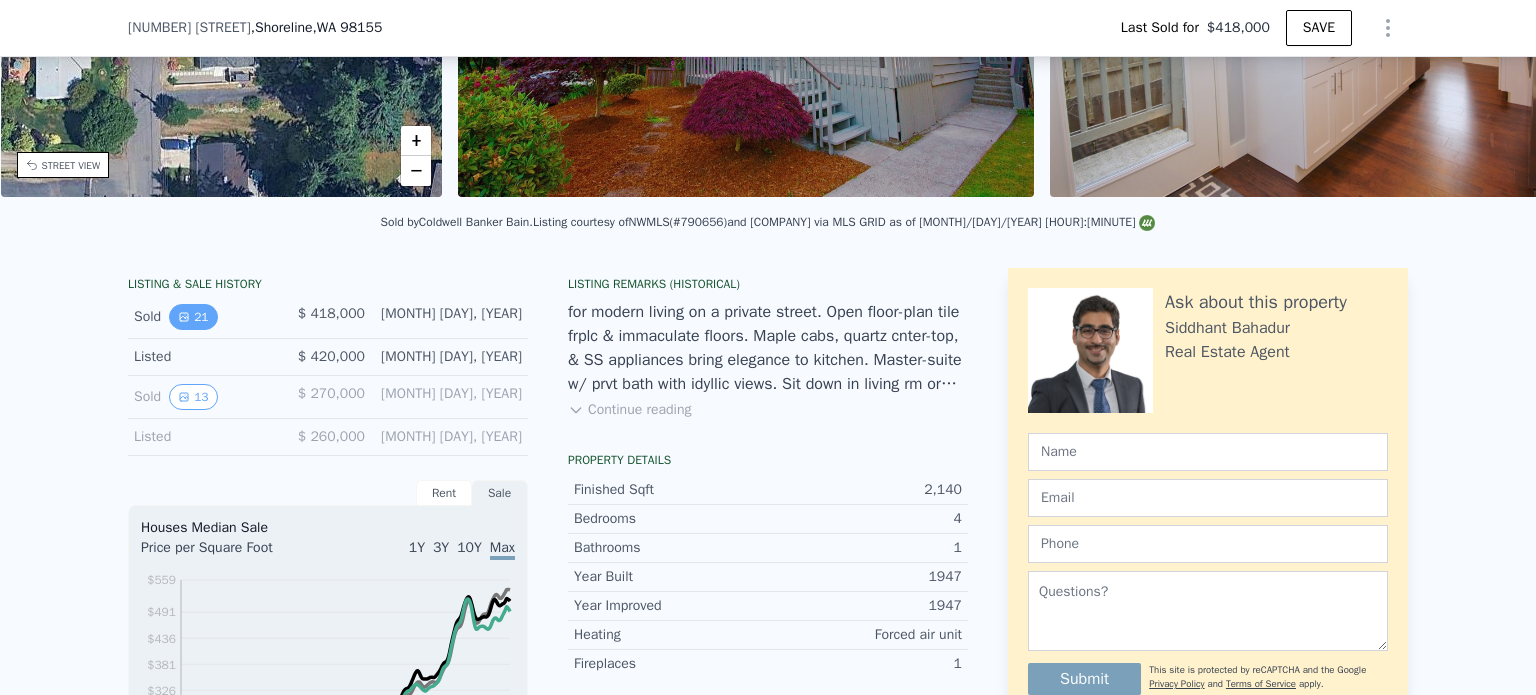 click on "21" at bounding box center [193, 317] 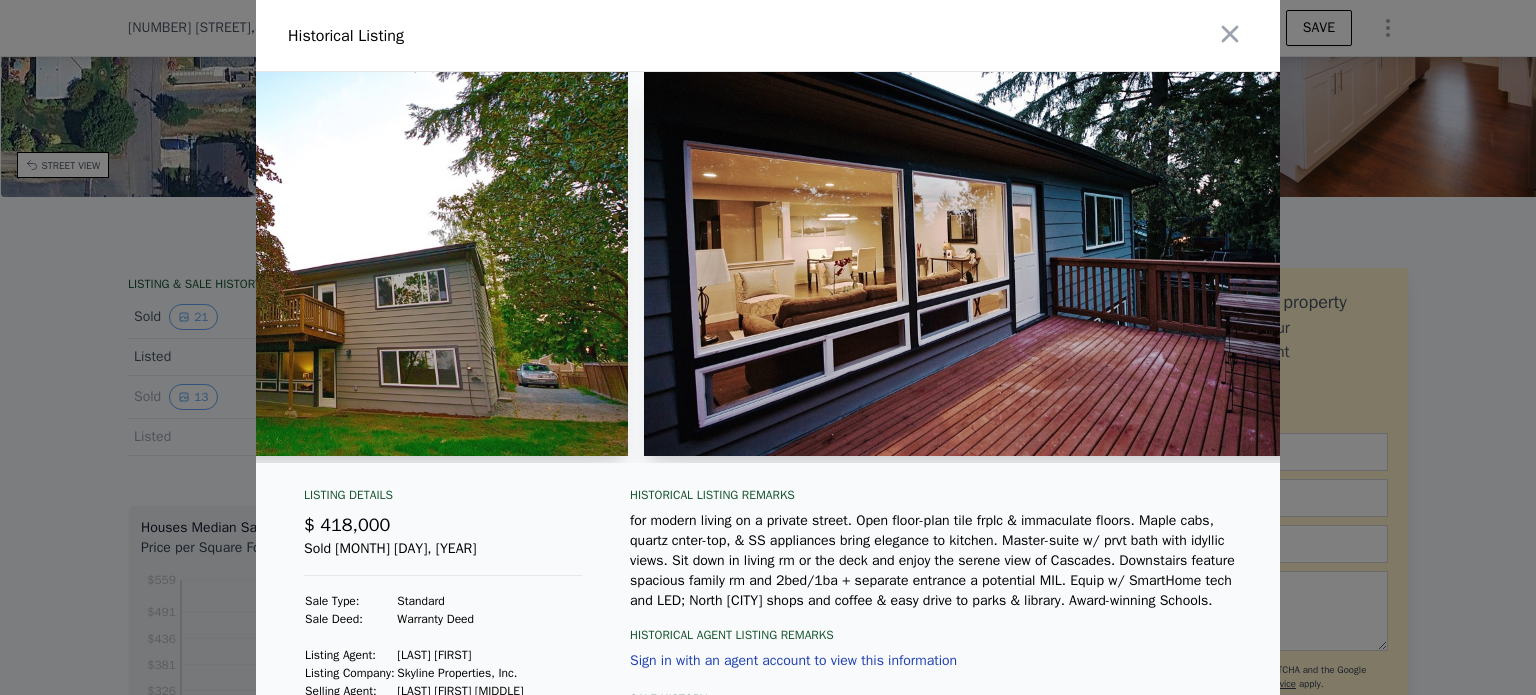 scroll, scrollTop: 0, scrollLeft: 8172, axis: horizontal 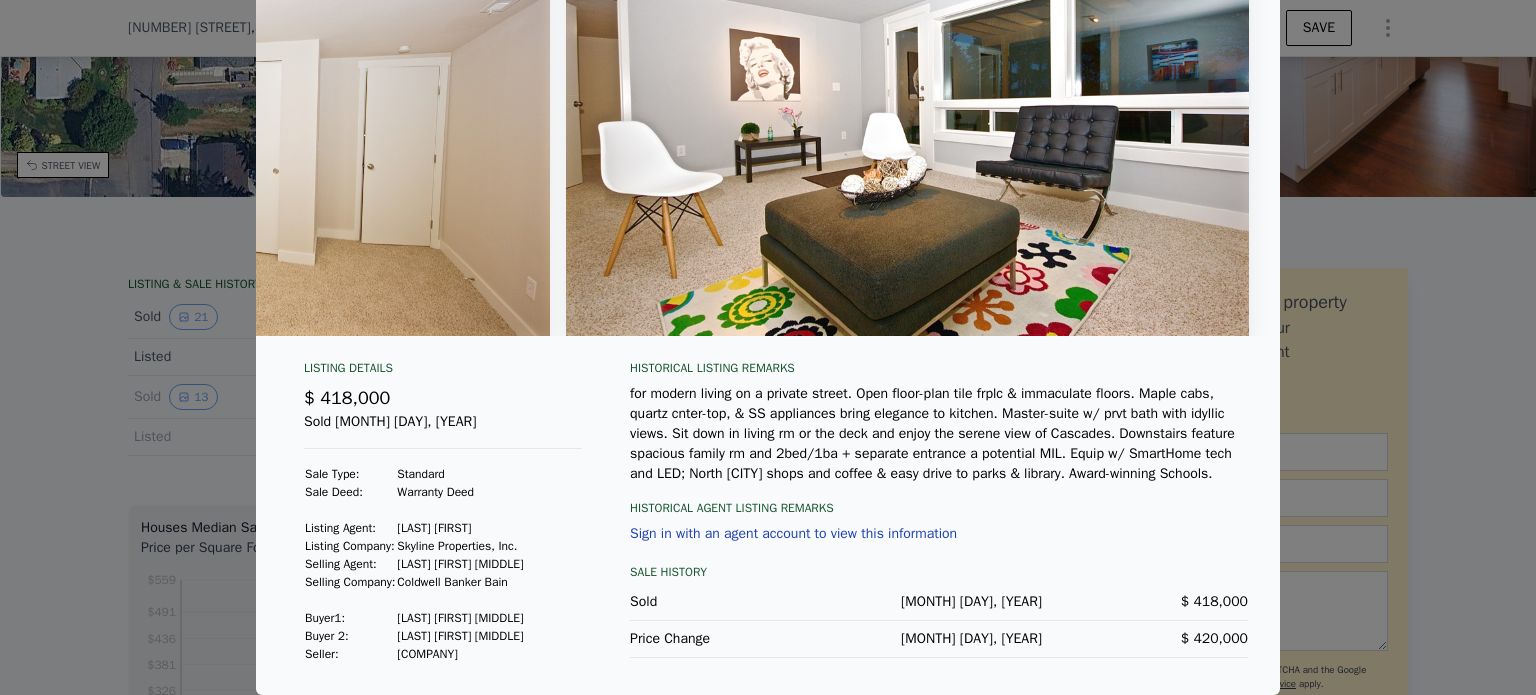 click at bounding box center [768, 347] 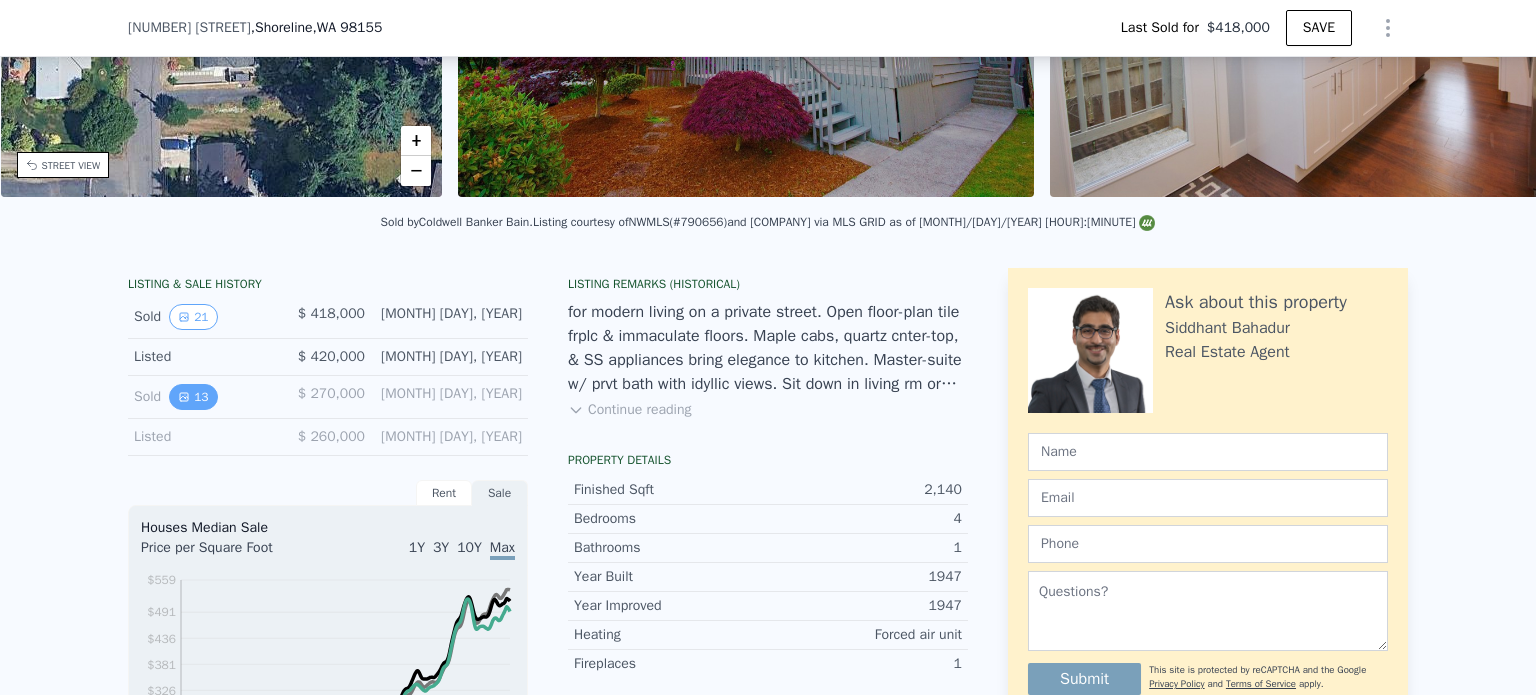 click 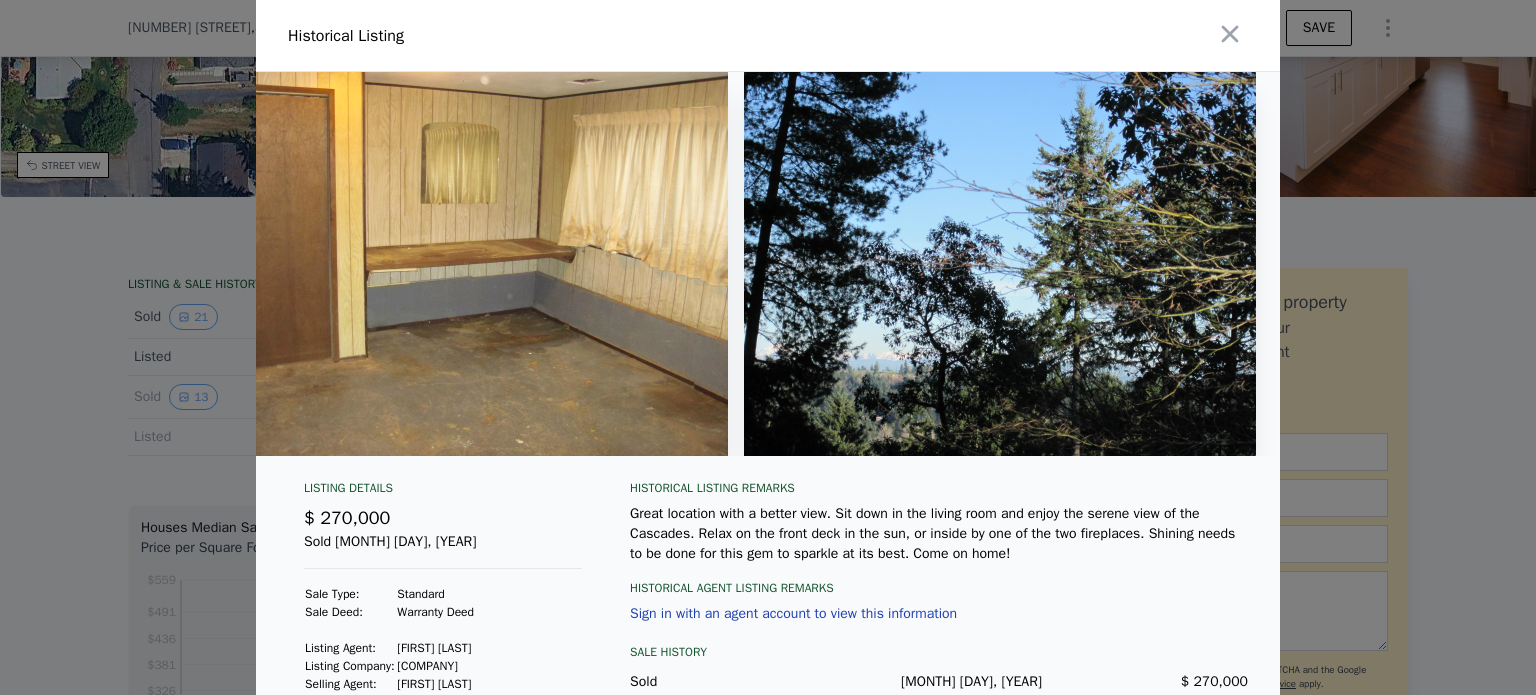 scroll, scrollTop: 0, scrollLeft: 5680, axis: horizontal 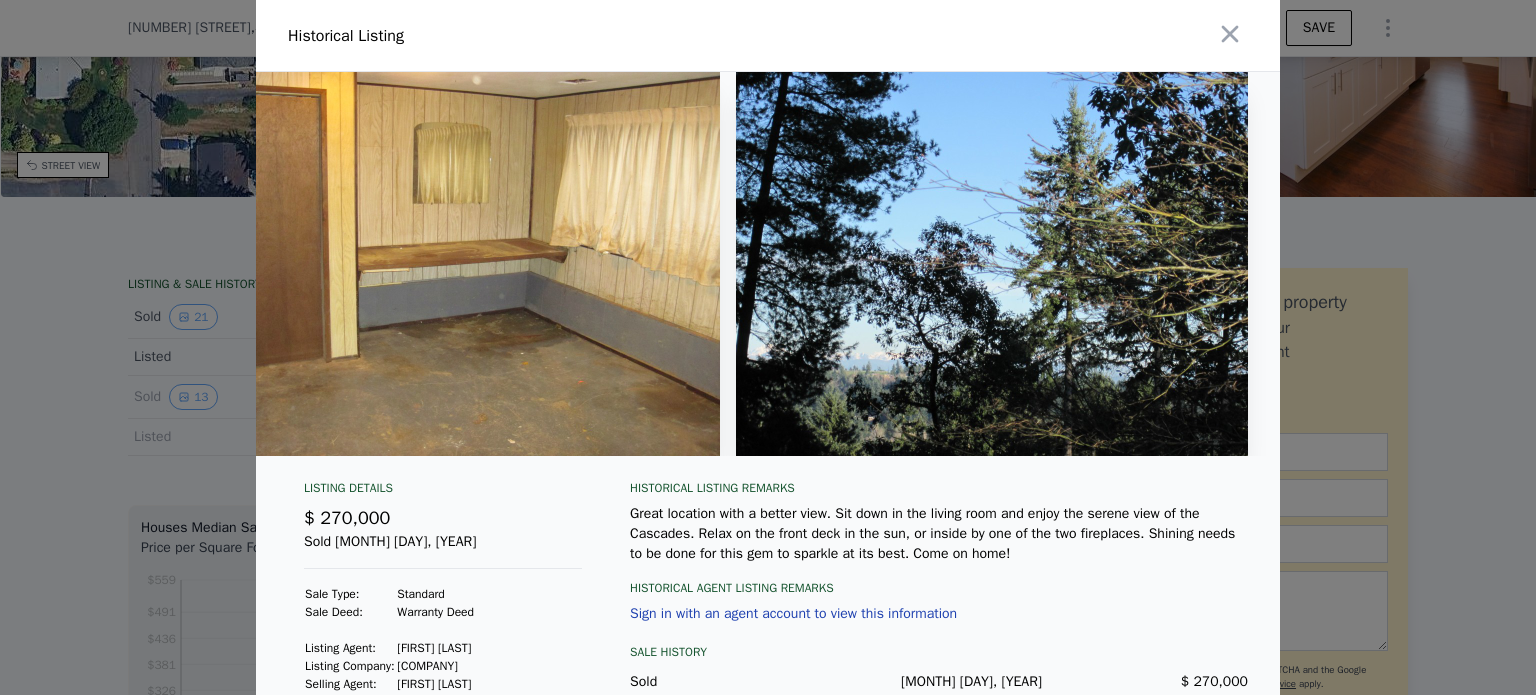 click at bounding box center (1028, 35) 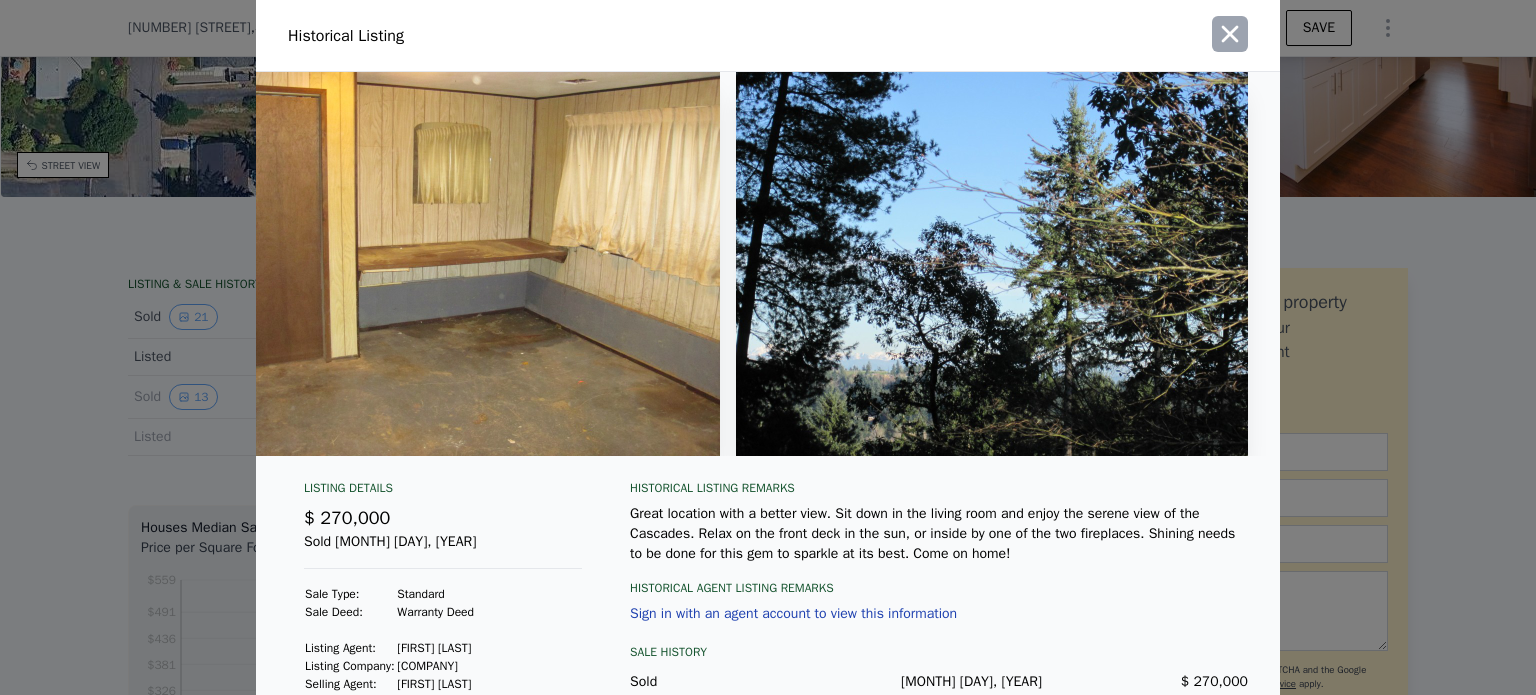 click 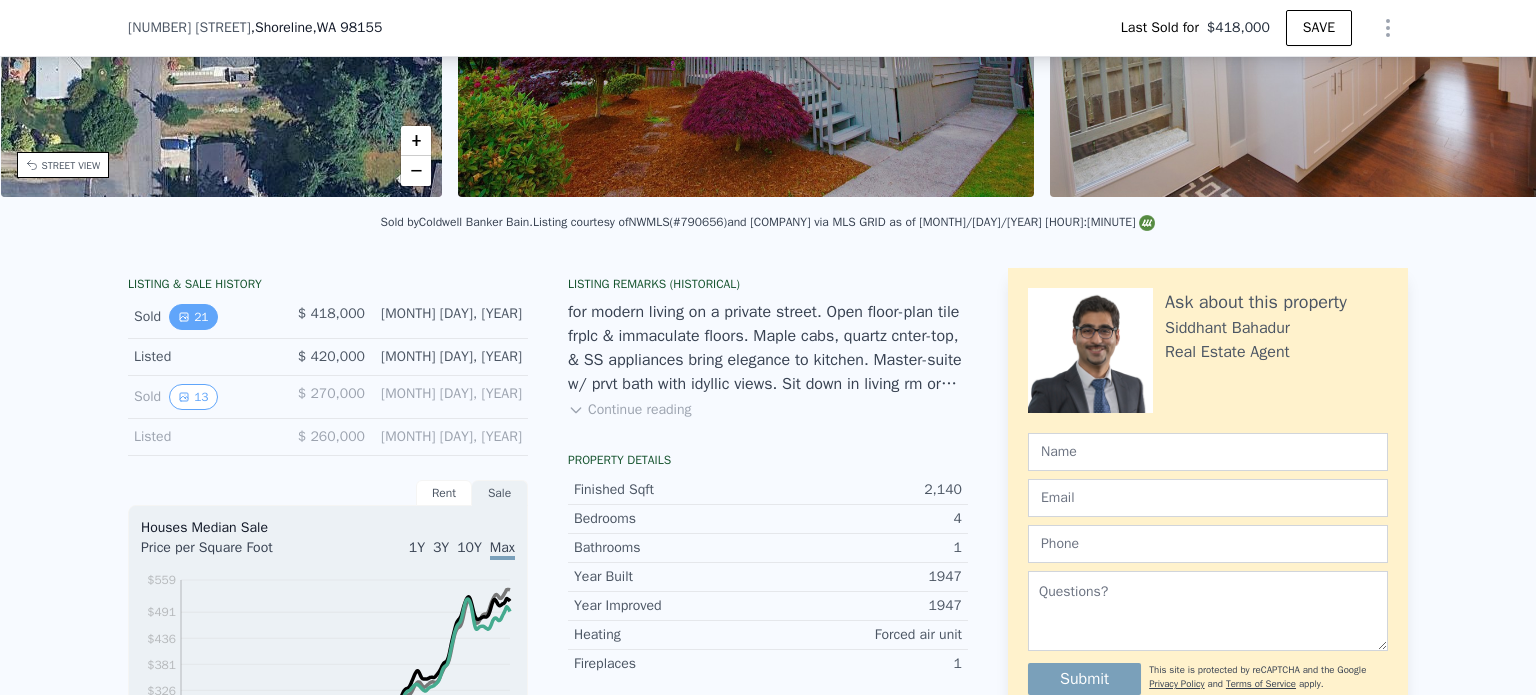 click on "21" at bounding box center [193, 317] 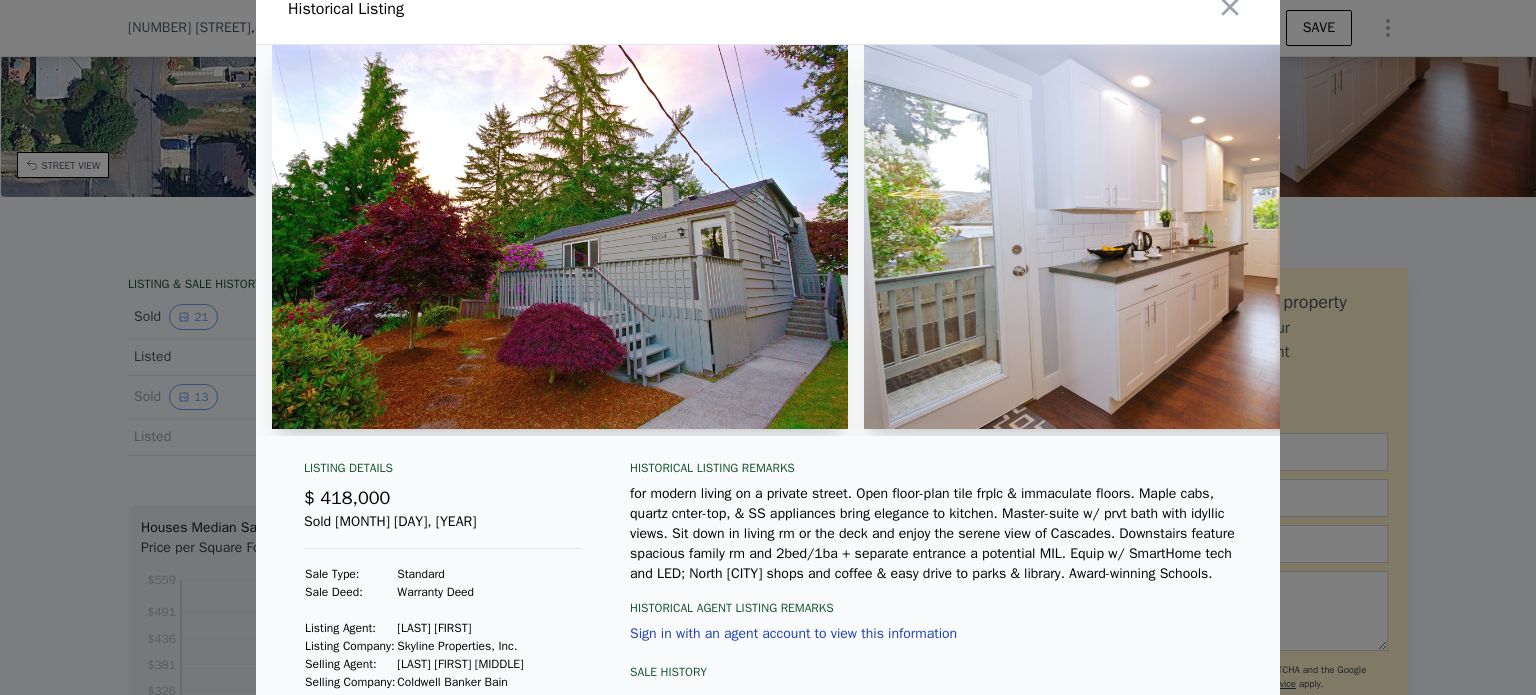 scroll, scrollTop: 0, scrollLeft: 0, axis: both 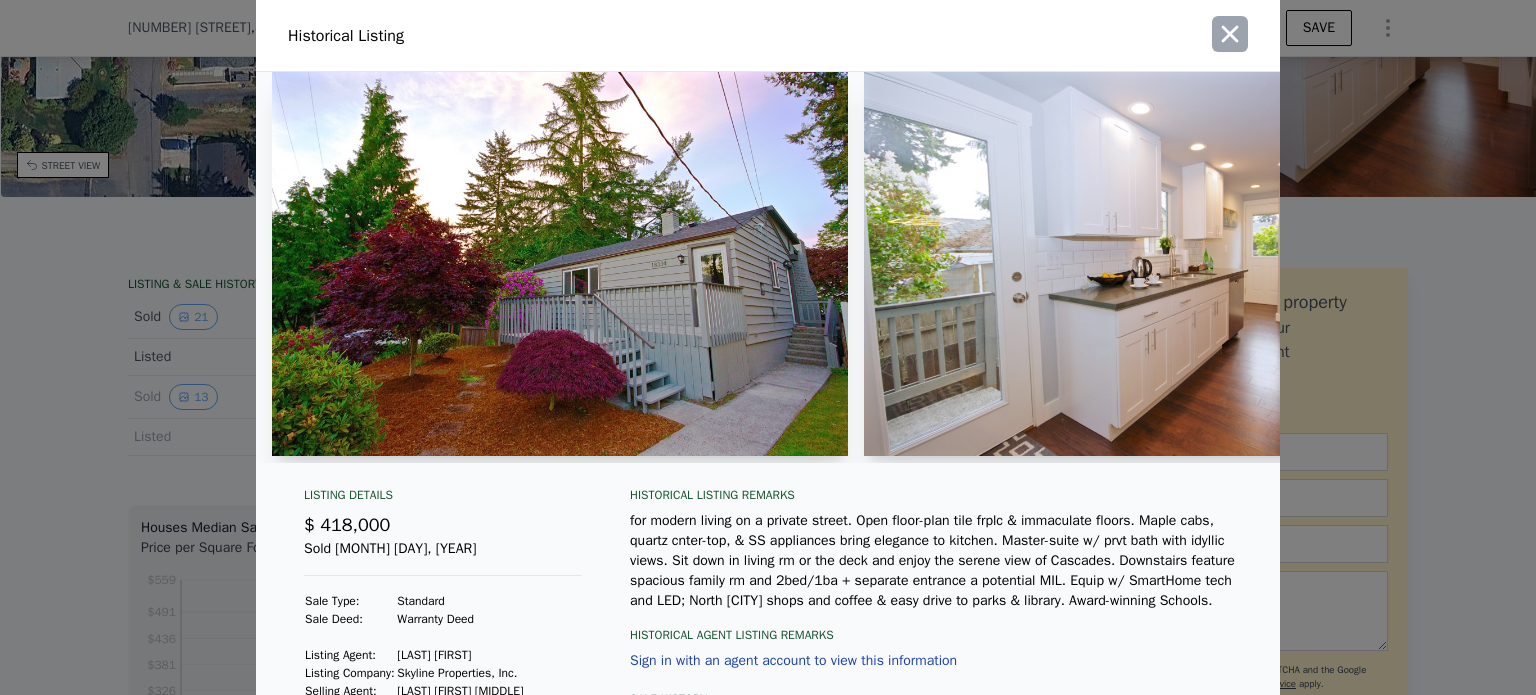 click 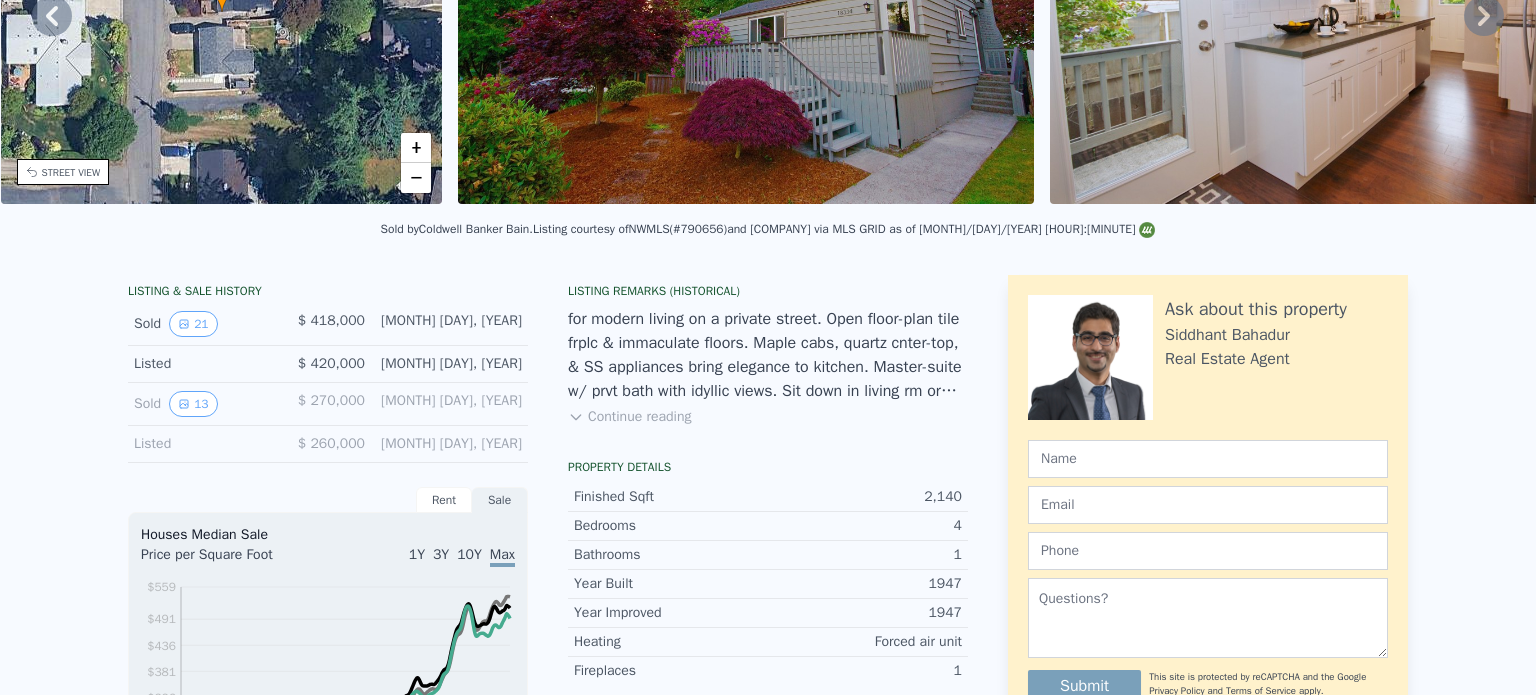 scroll, scrollTop: 0, scrollLeft: 0, axis: both 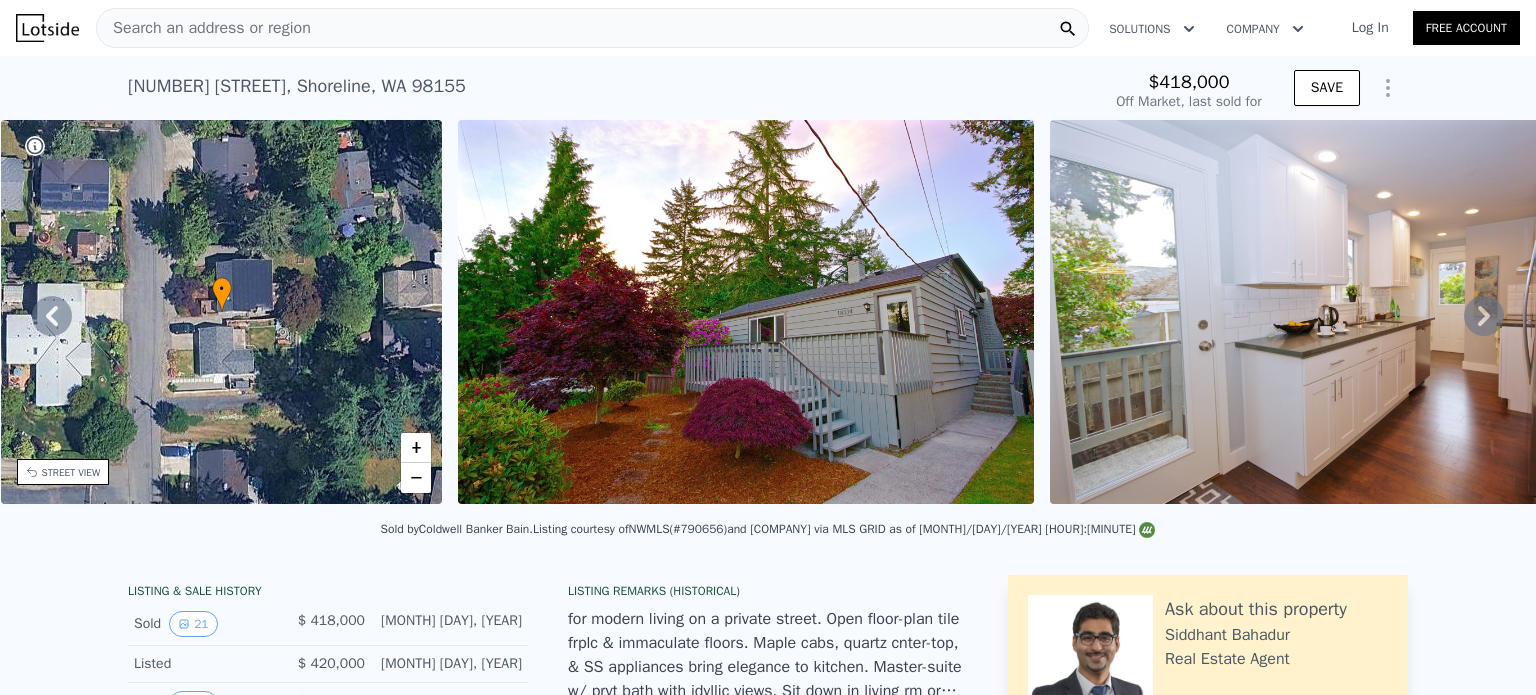 click on "Search an address or region" at bounding box center (204, 28) 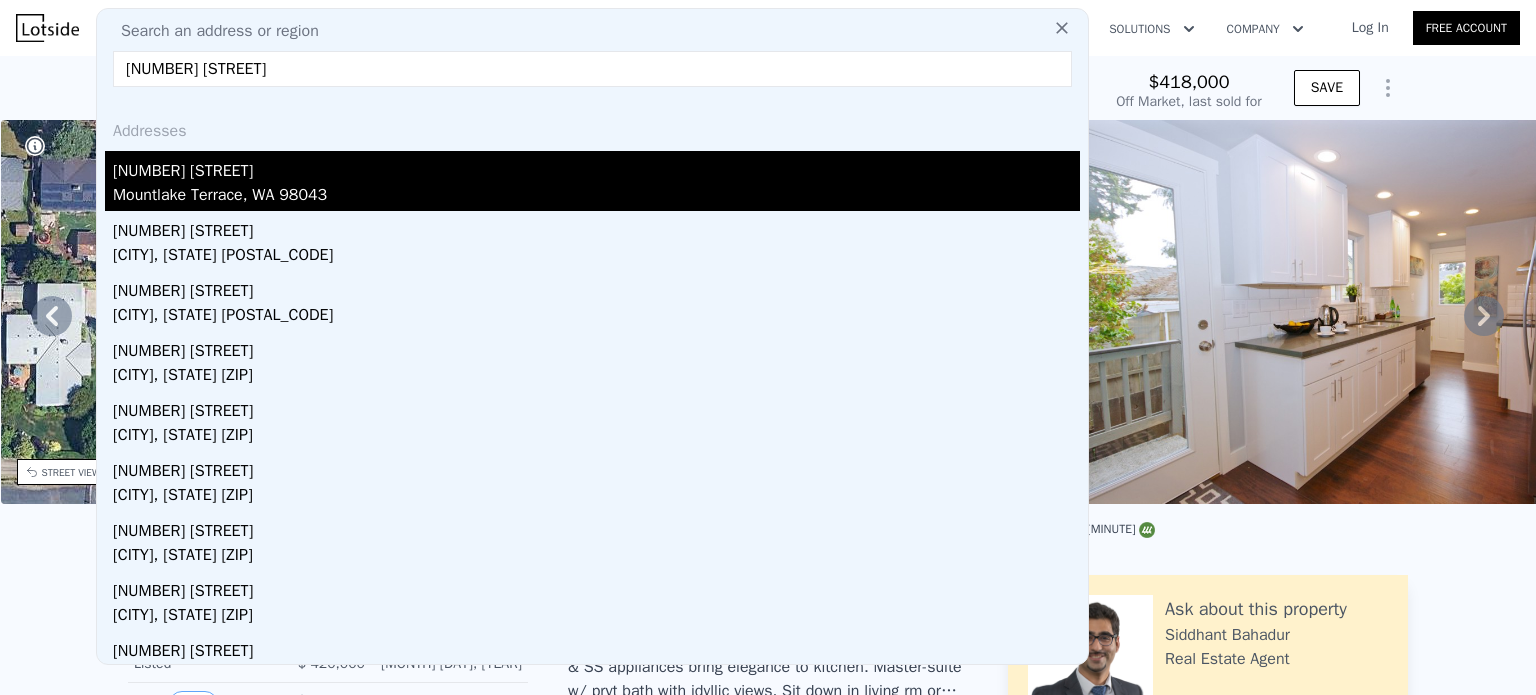 type on "[NUMBER] [STREET]" 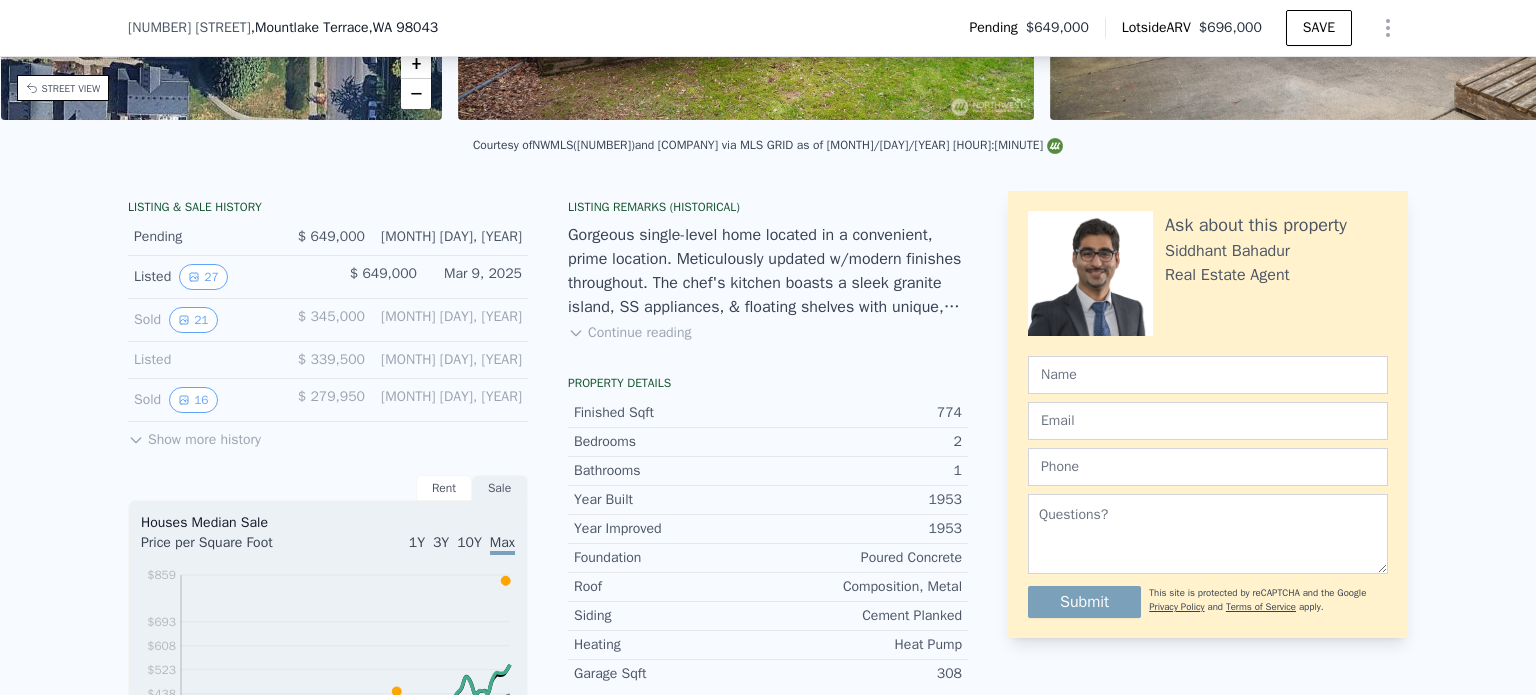 scroll, scrollTop: 392, scrollLeft: 0, axis: vertical 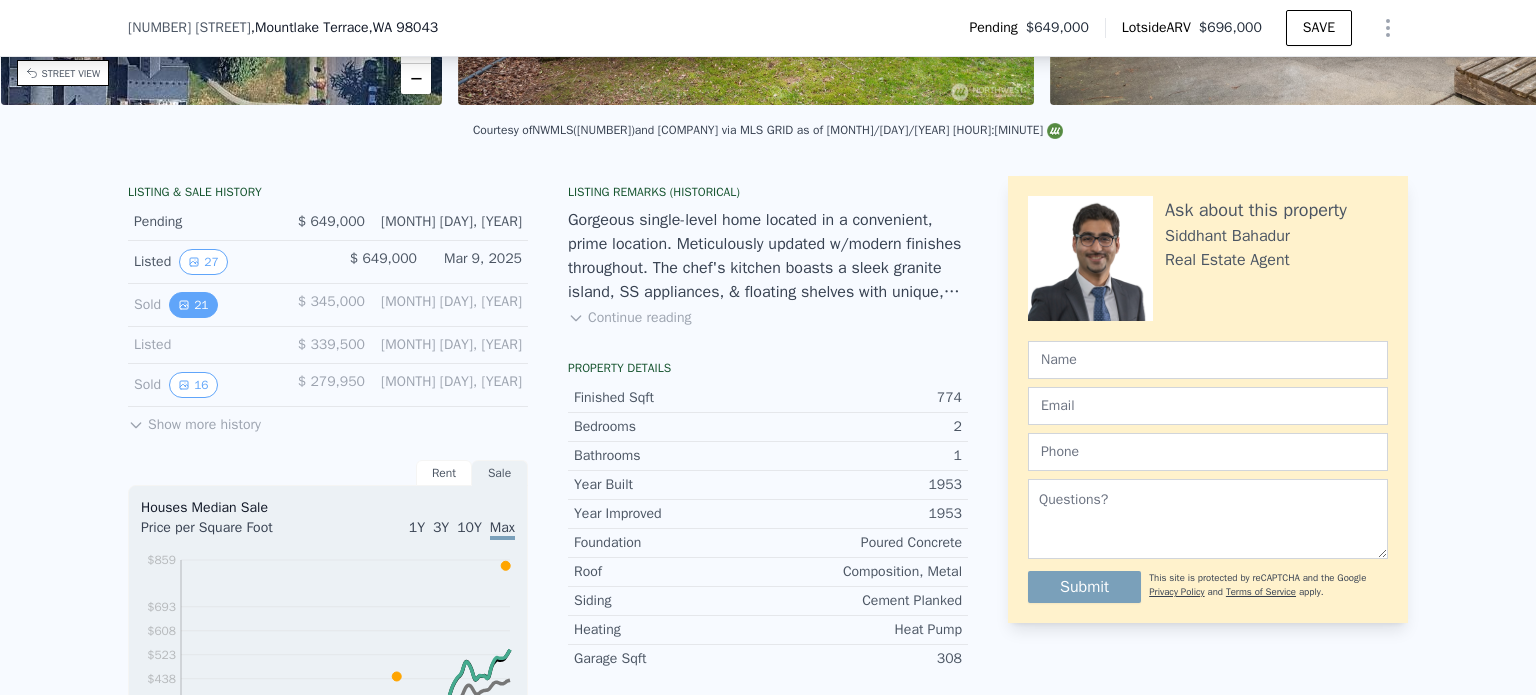 click on "21" at bounding box center [193, 305] 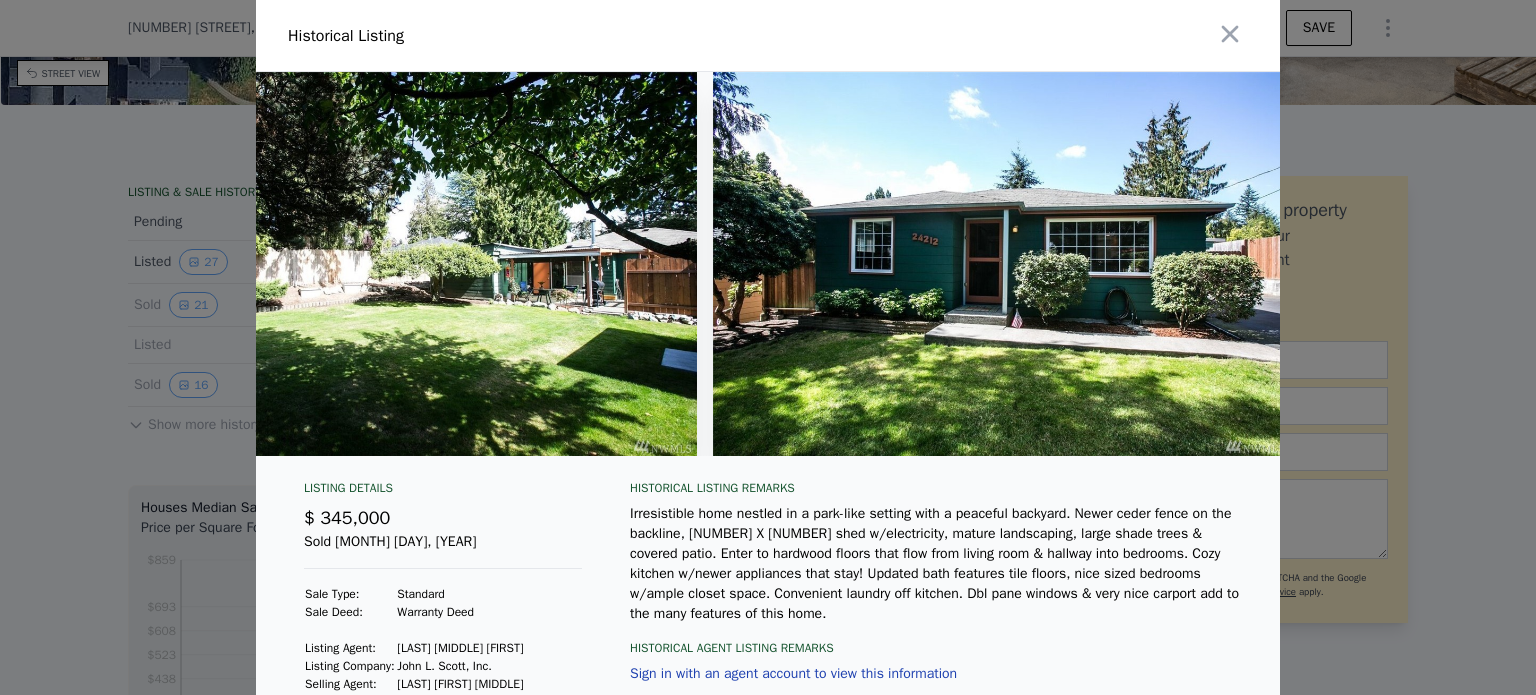 scroll, scrollTop: 0, scrollLeft: 10684, axis: horizontal 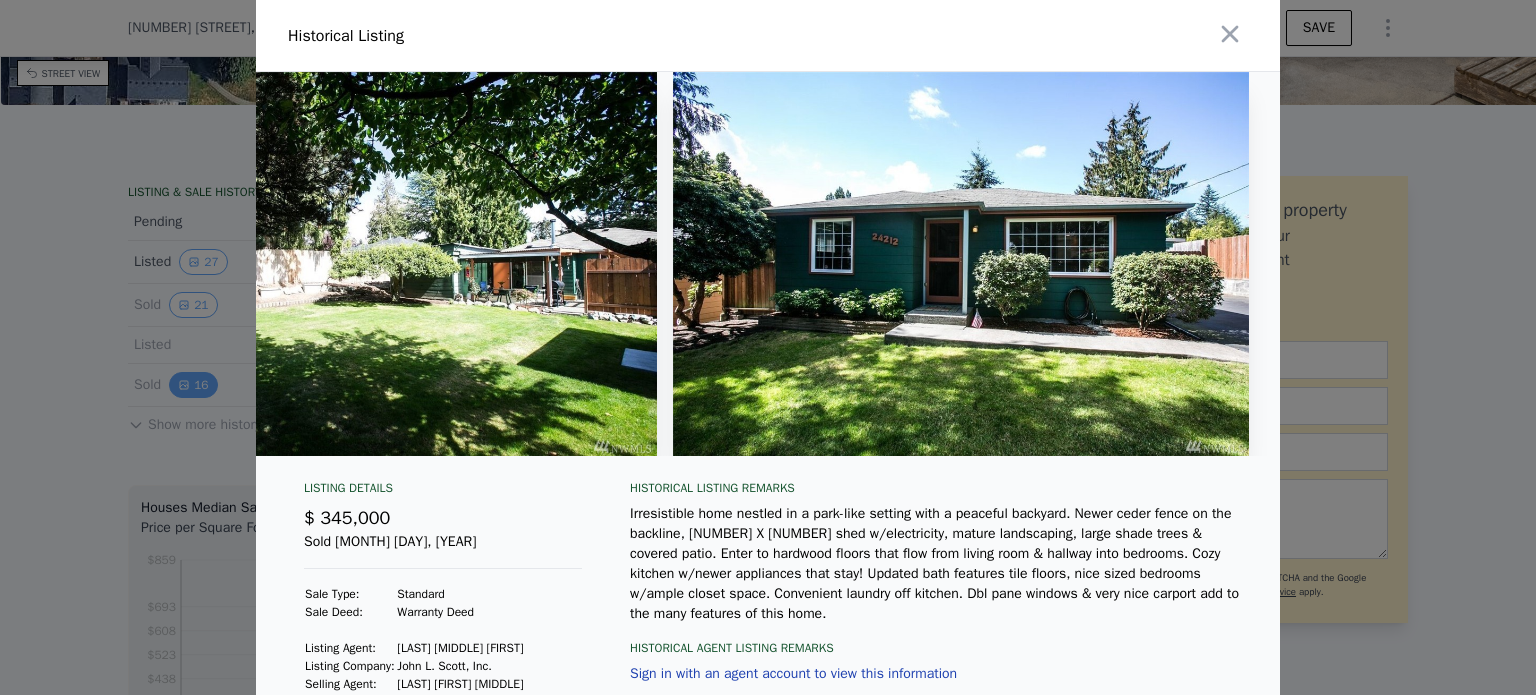 click at bounding box center (768, 347) 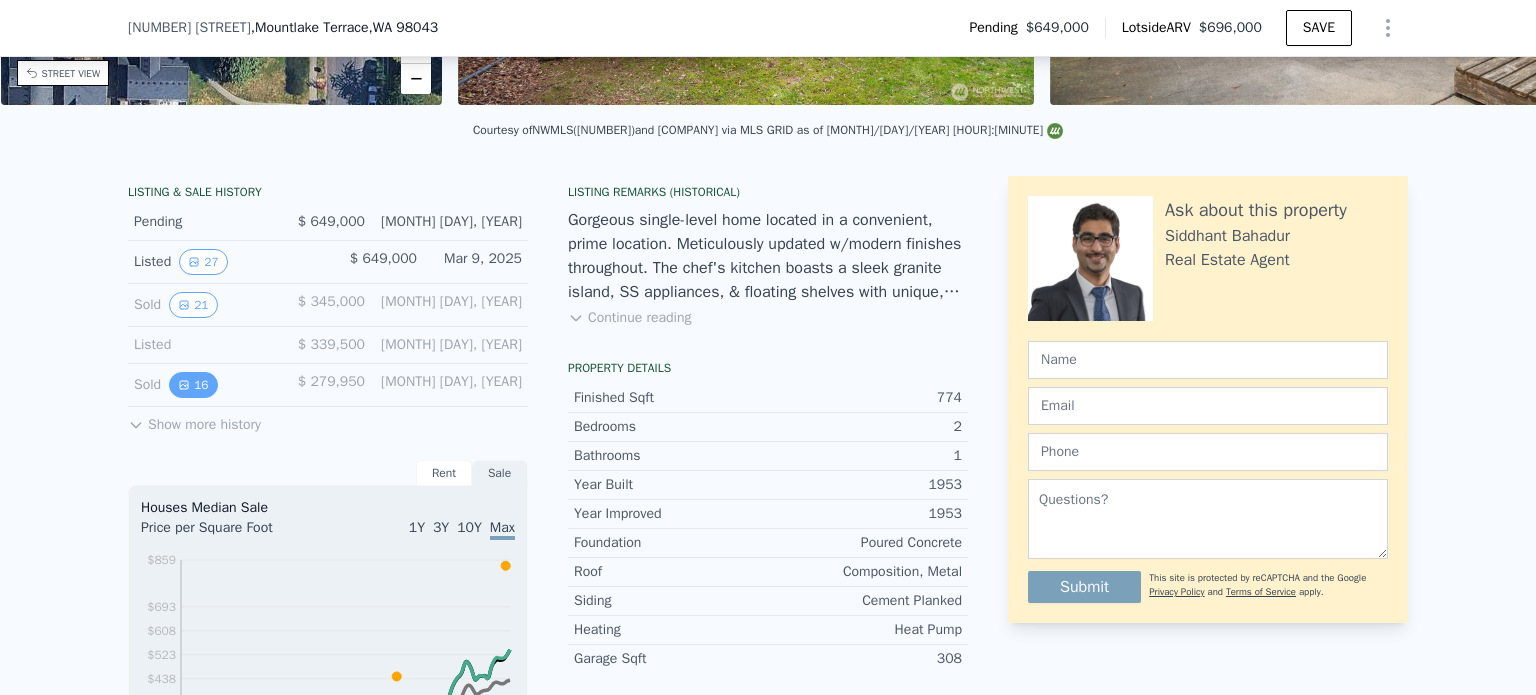 click on "16" at bounding box center (193, 385) 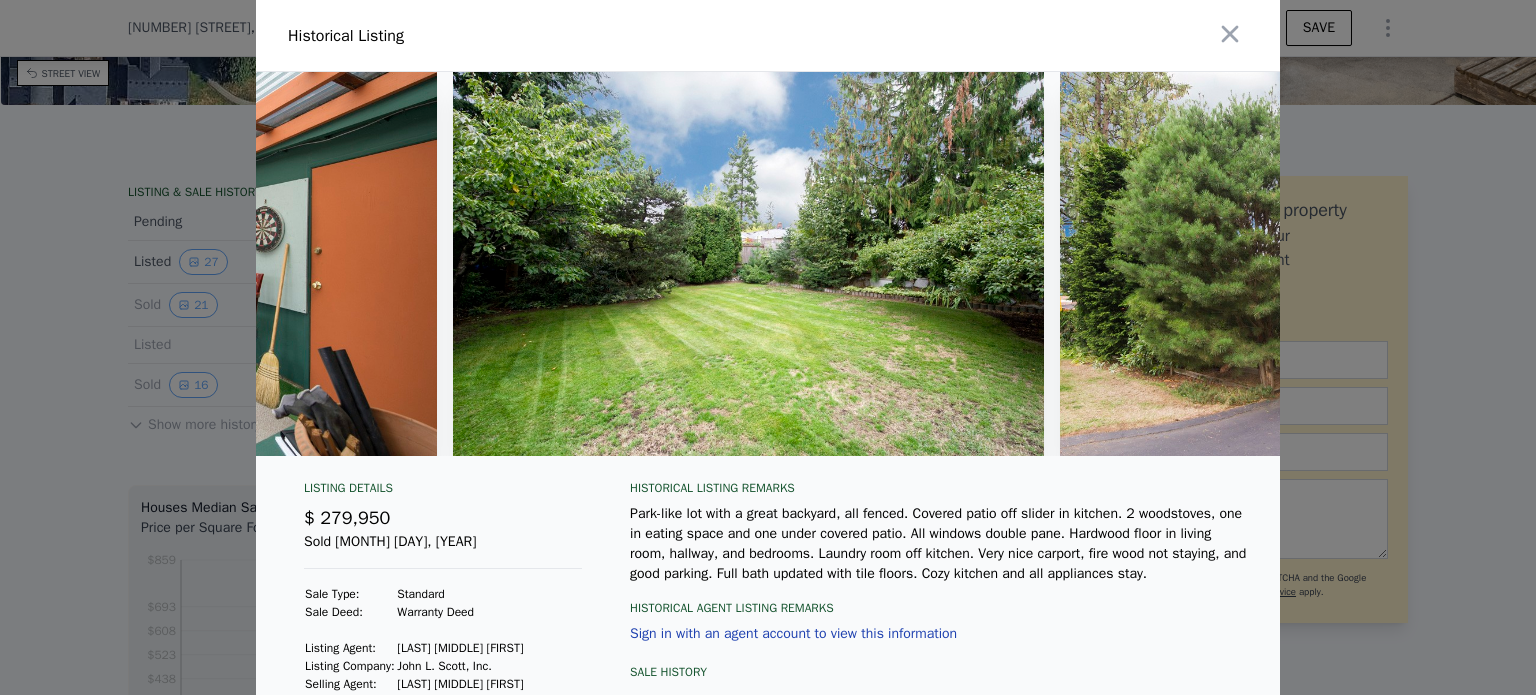 scroll, scrollTop: 0, scrollLeft: 8166, axis: horizontal 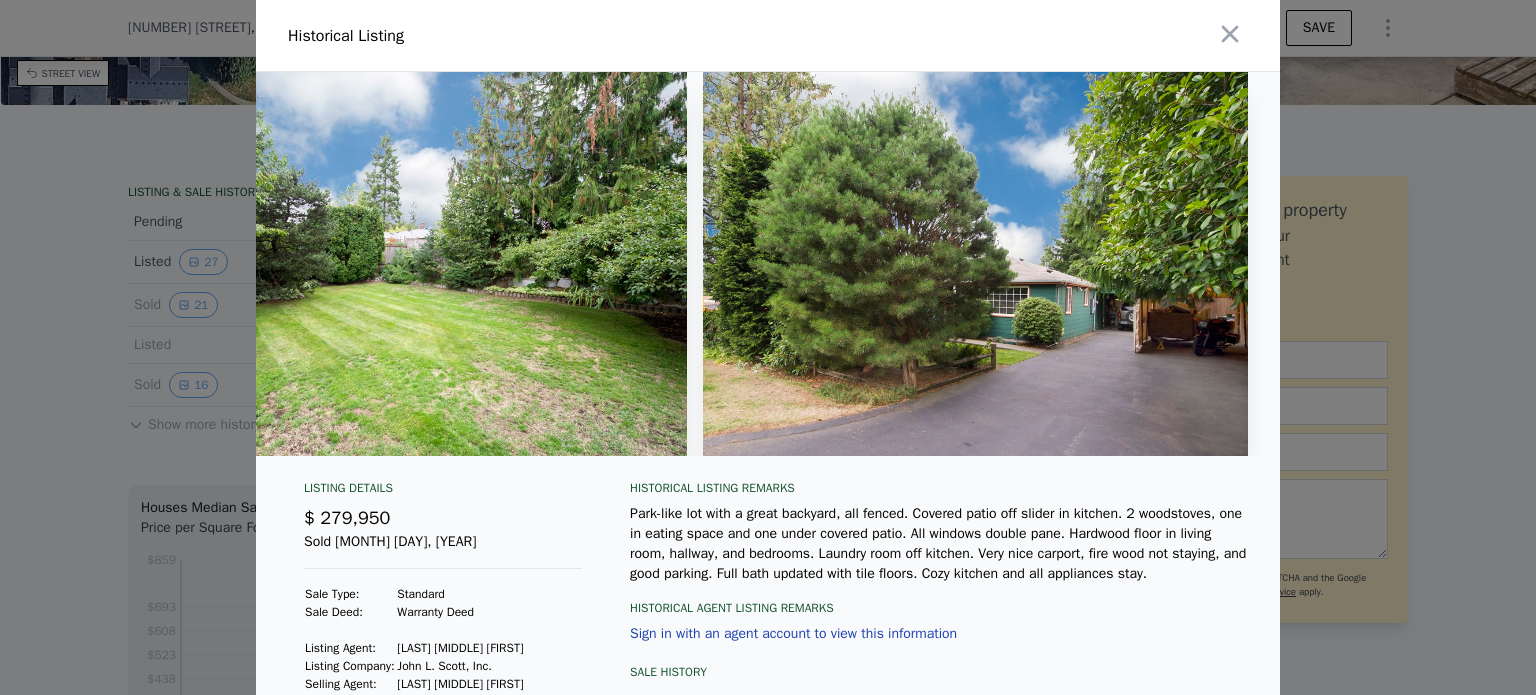 click at bounding box center (768, 347) 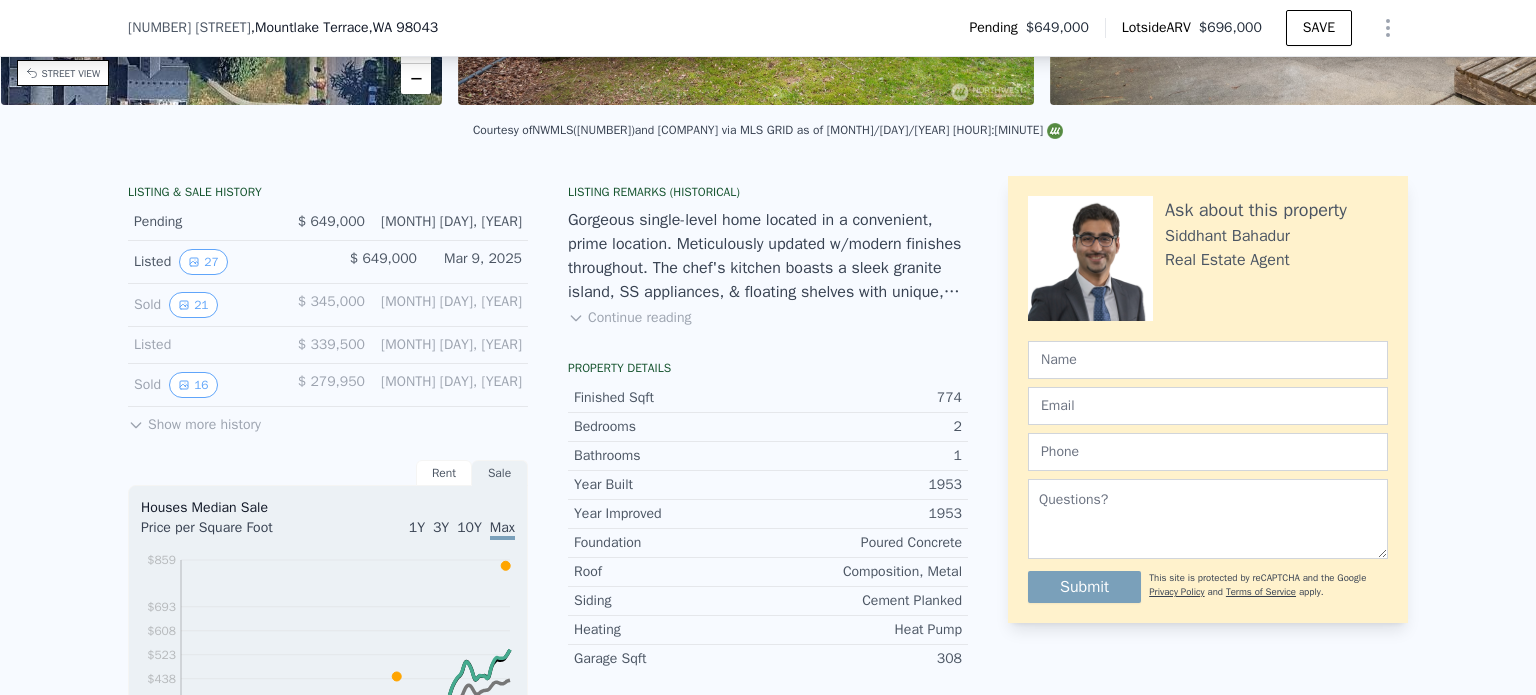 click on "Show more history" at bounding box center [194, 421] 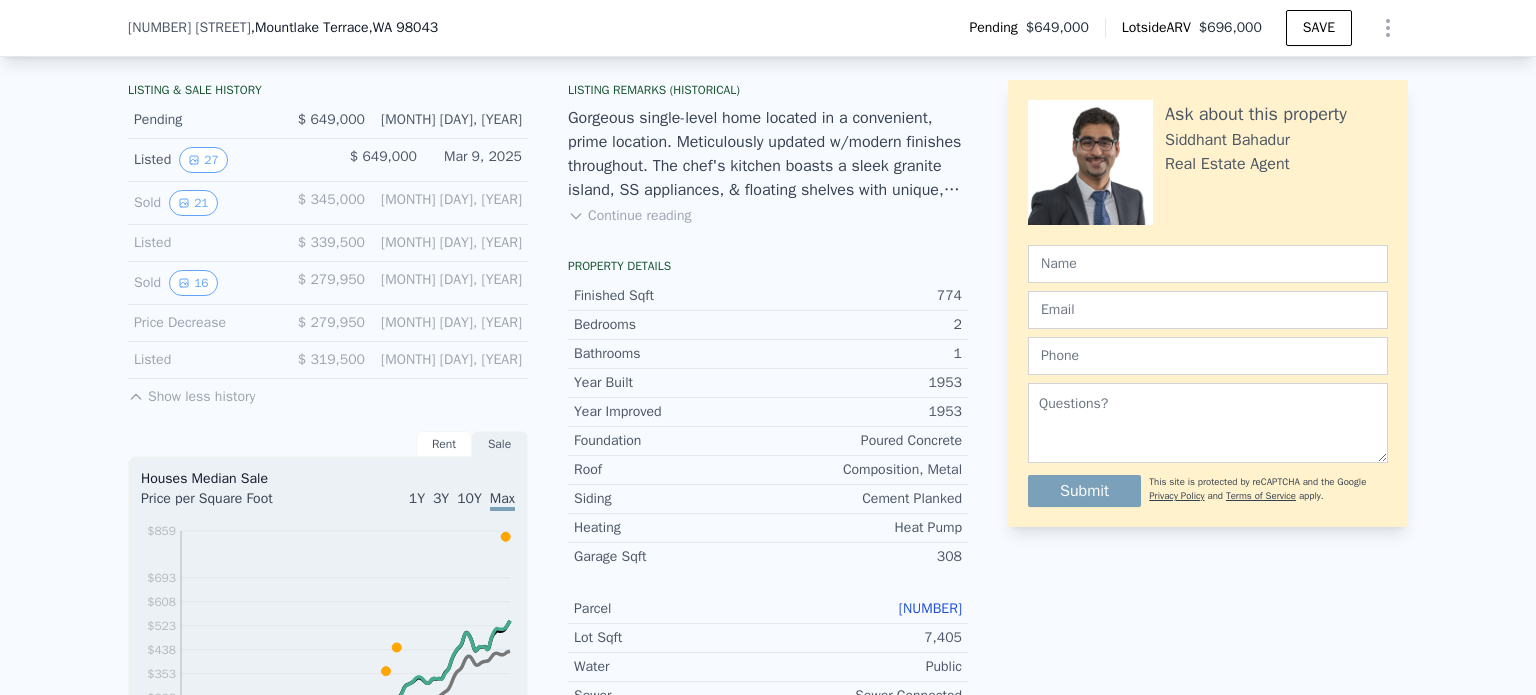 scroll, scrollTop: 492, scrollLeft: 0, axis: vertical 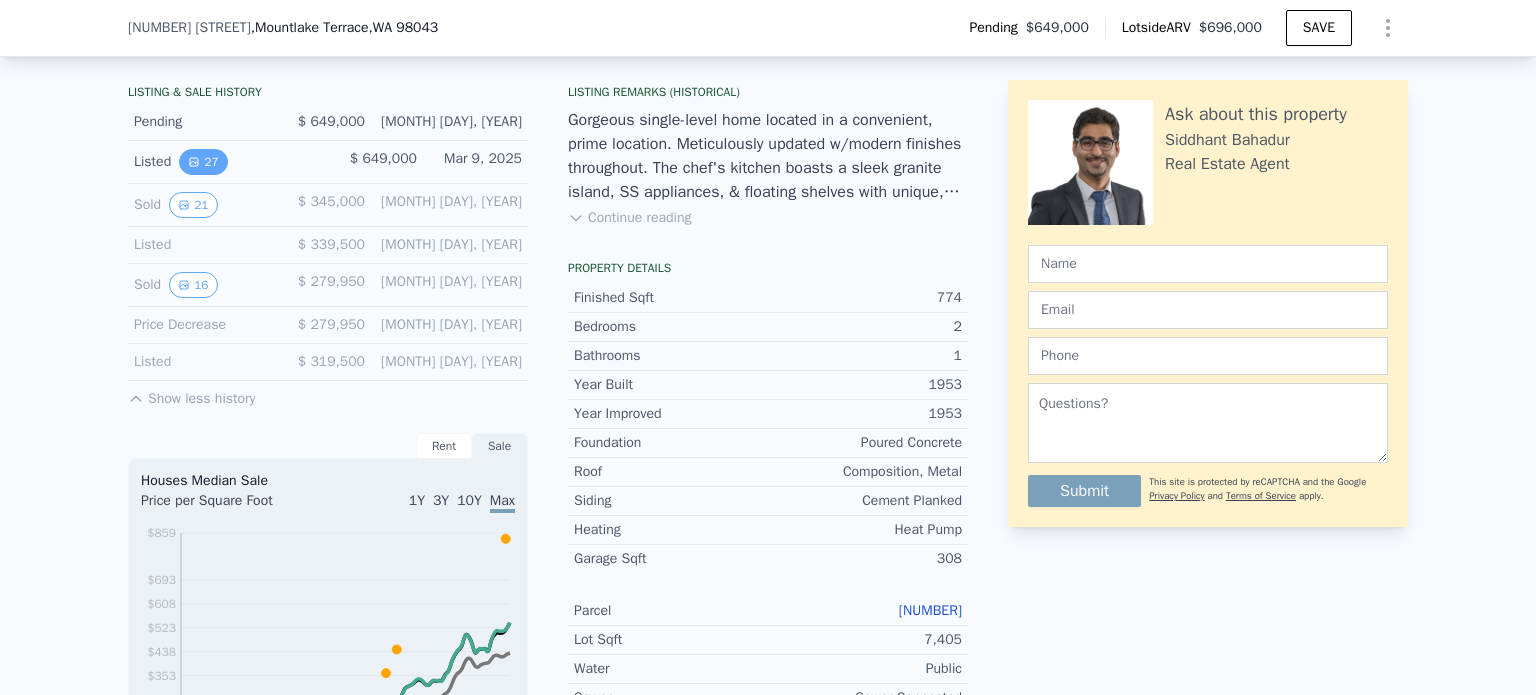 click on "27" at bounding box center (203, 162) 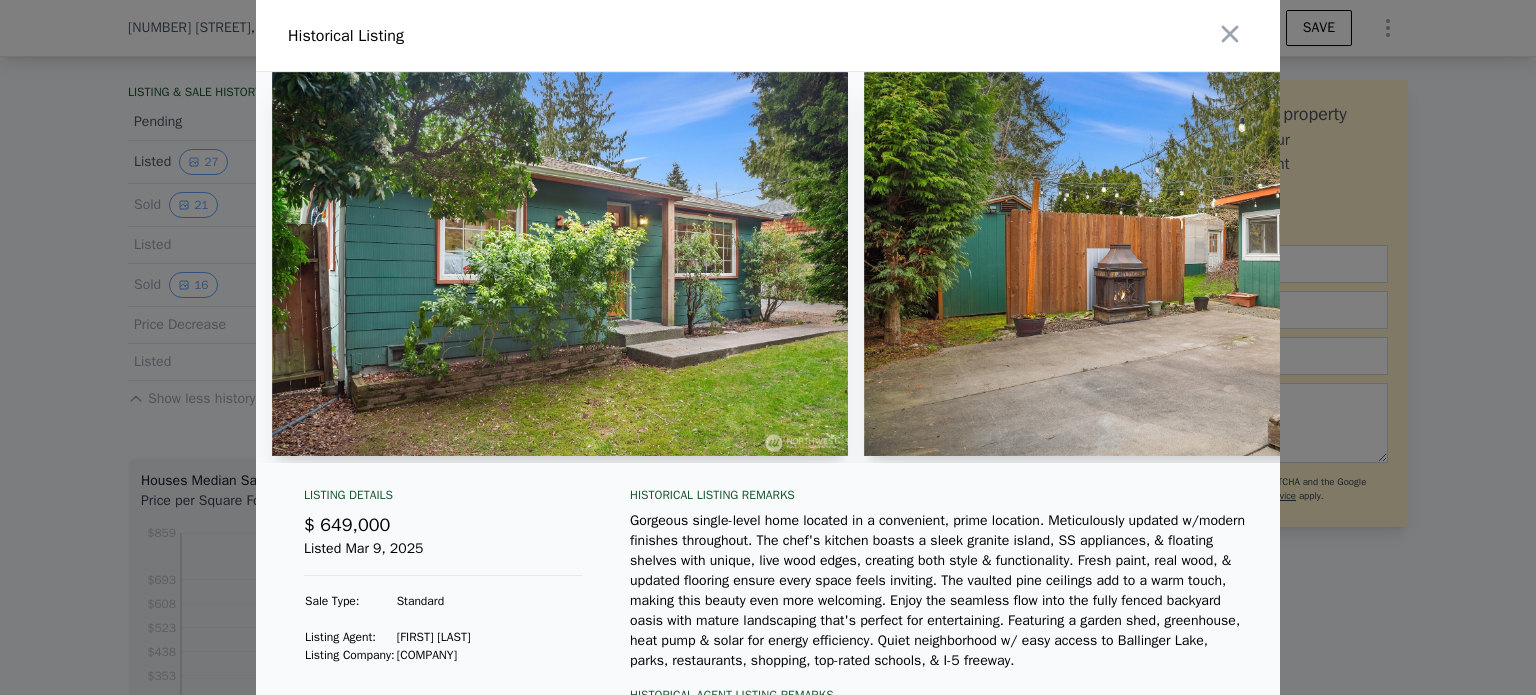 click at bounding box center (768, 347) 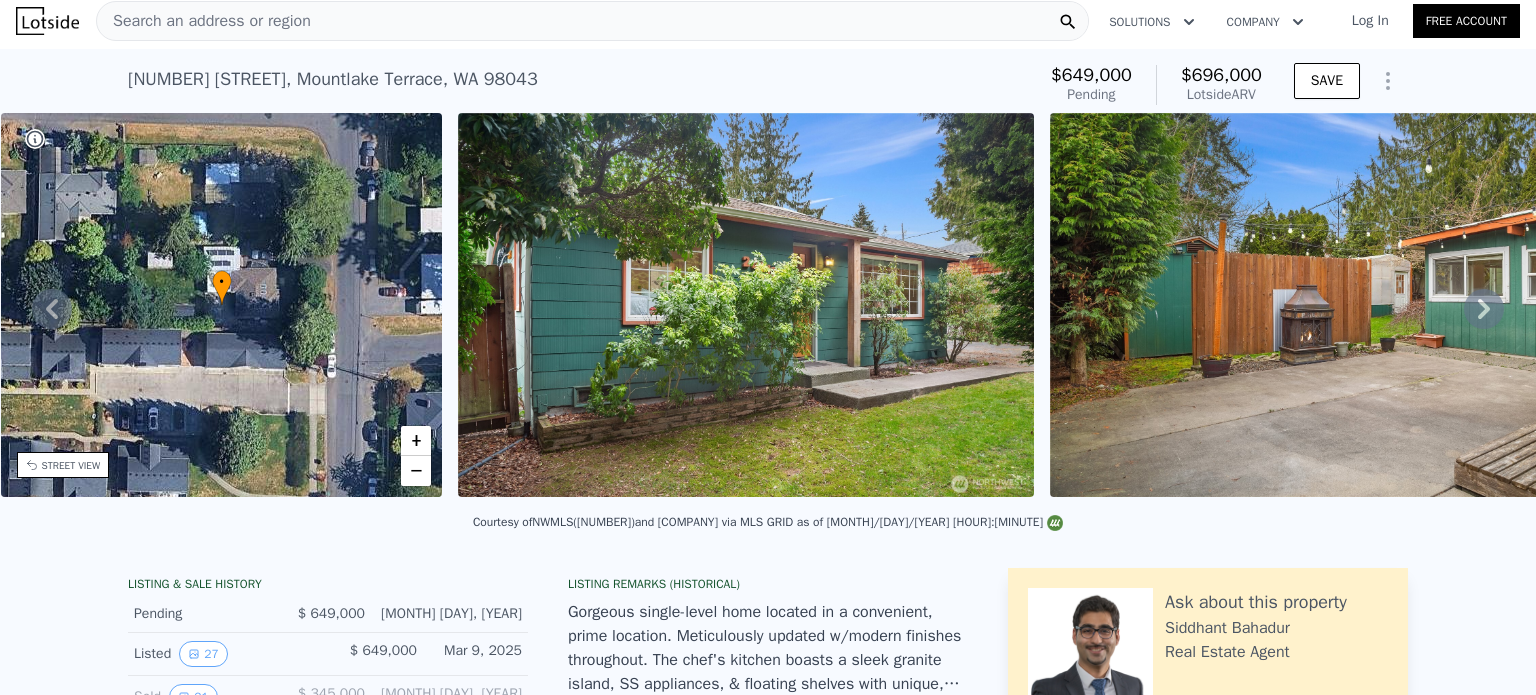 scroll, scrollTop: 0, scrollLeft: 0, axis: both 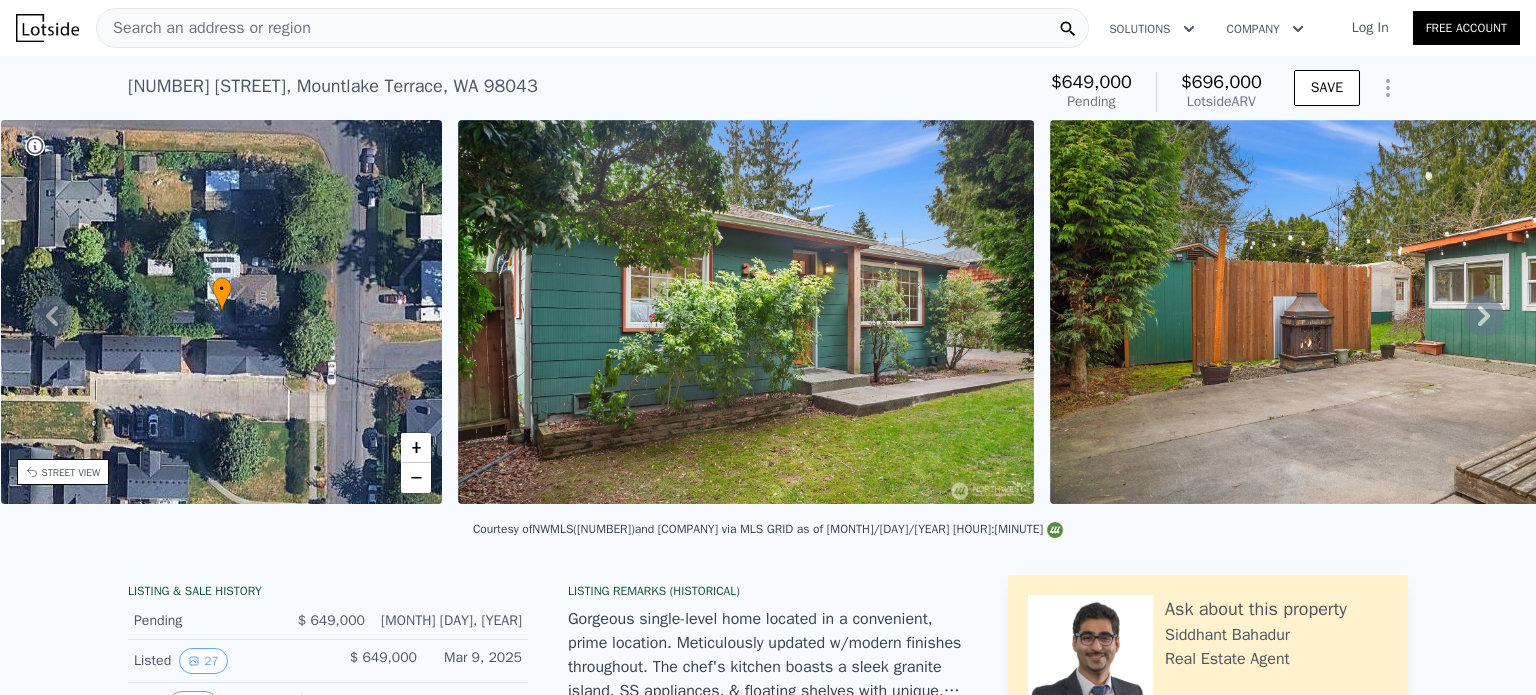 click on "Search an address or region" at bounding box center (204, 28) 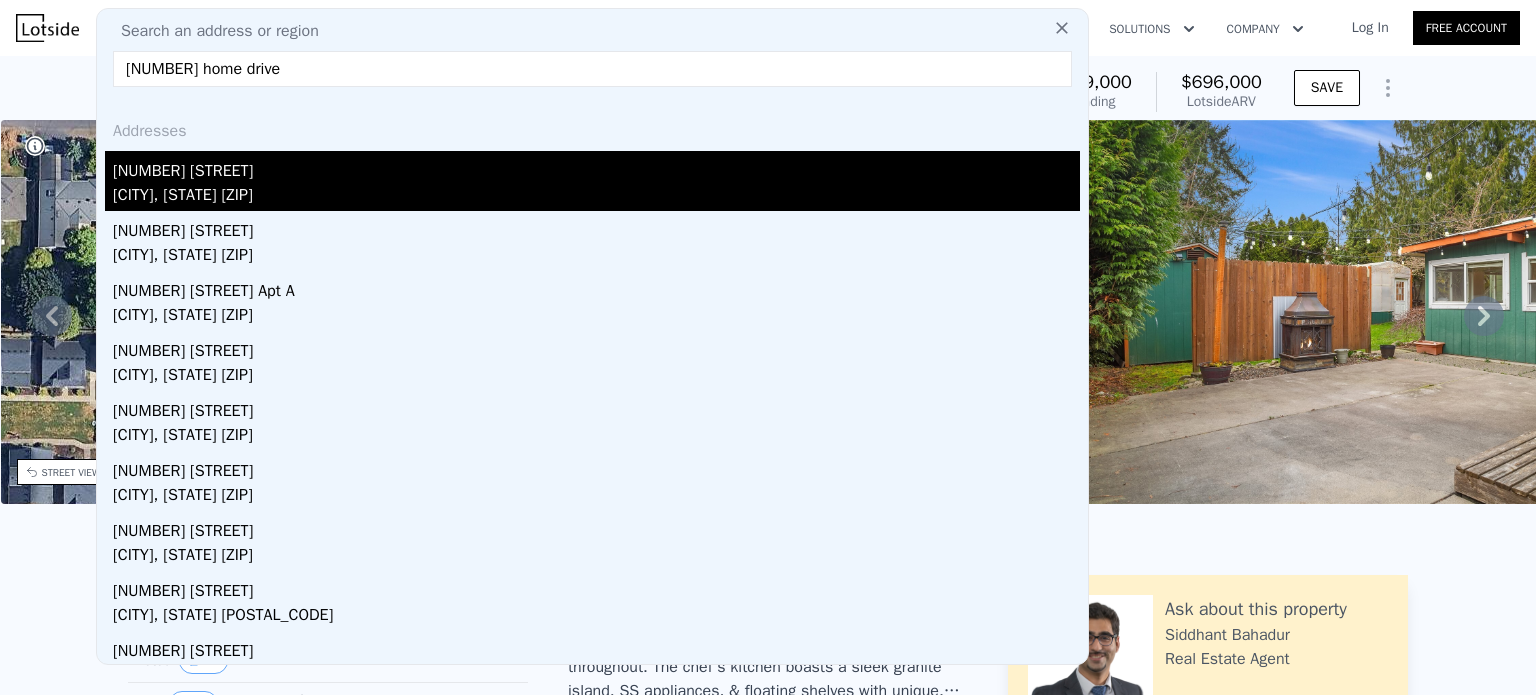 type on "[NUMBER] home drive" 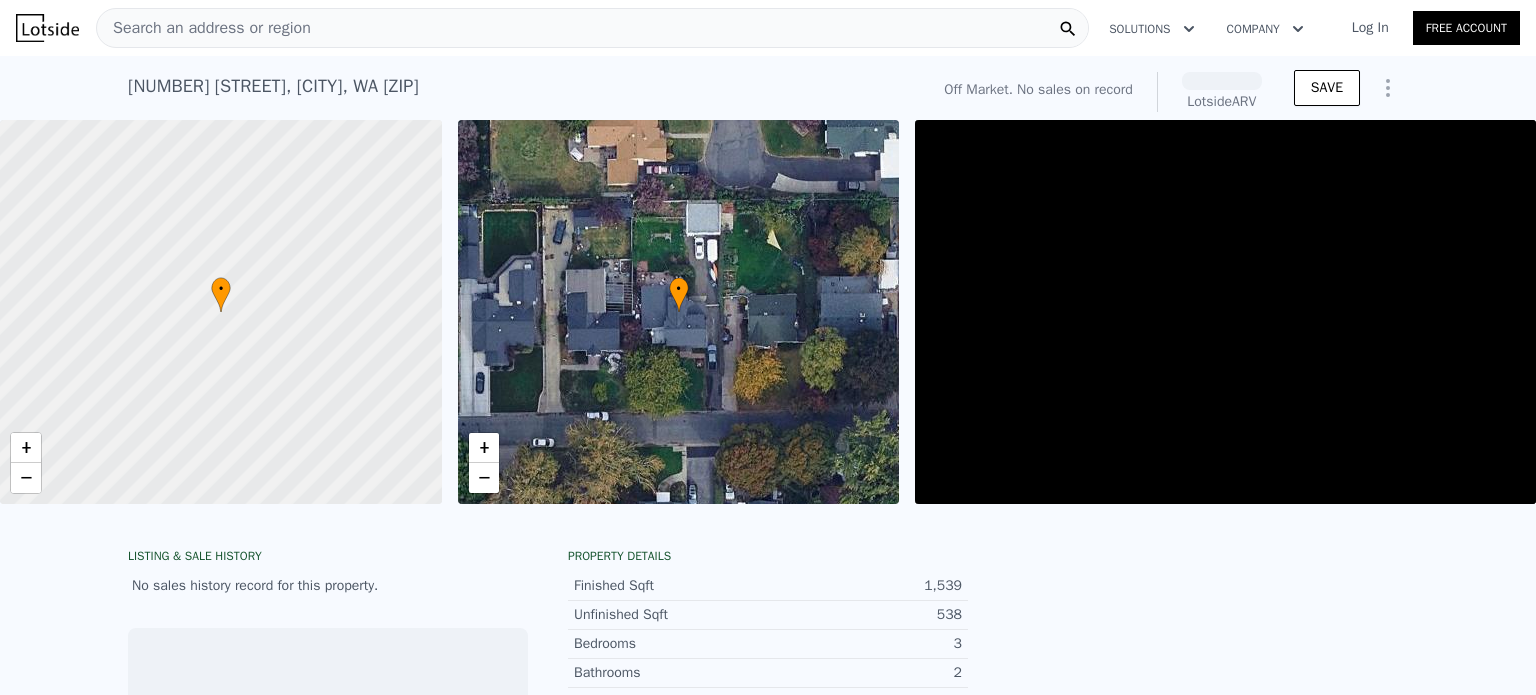 scroll, scrollTop: 0, scrollLeft: 8, axis: horizontal 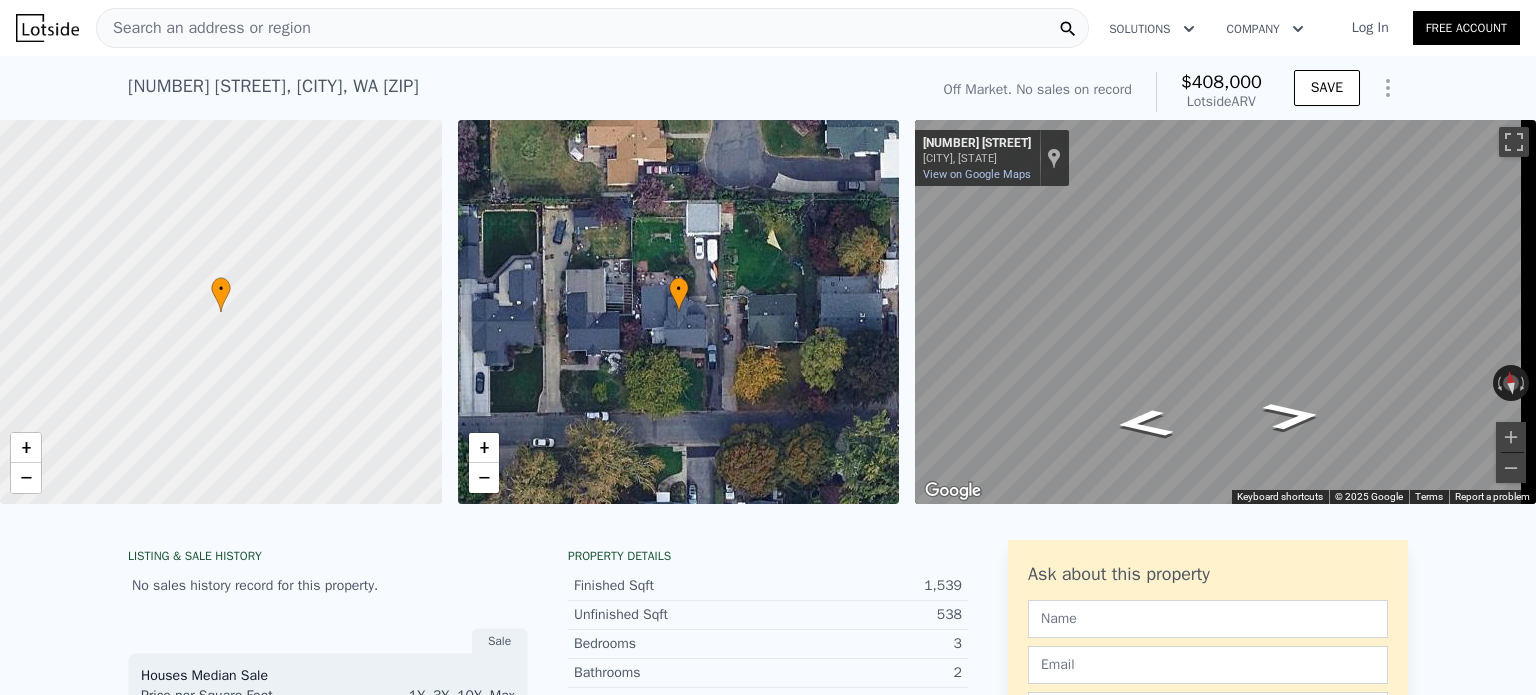 type on "1" 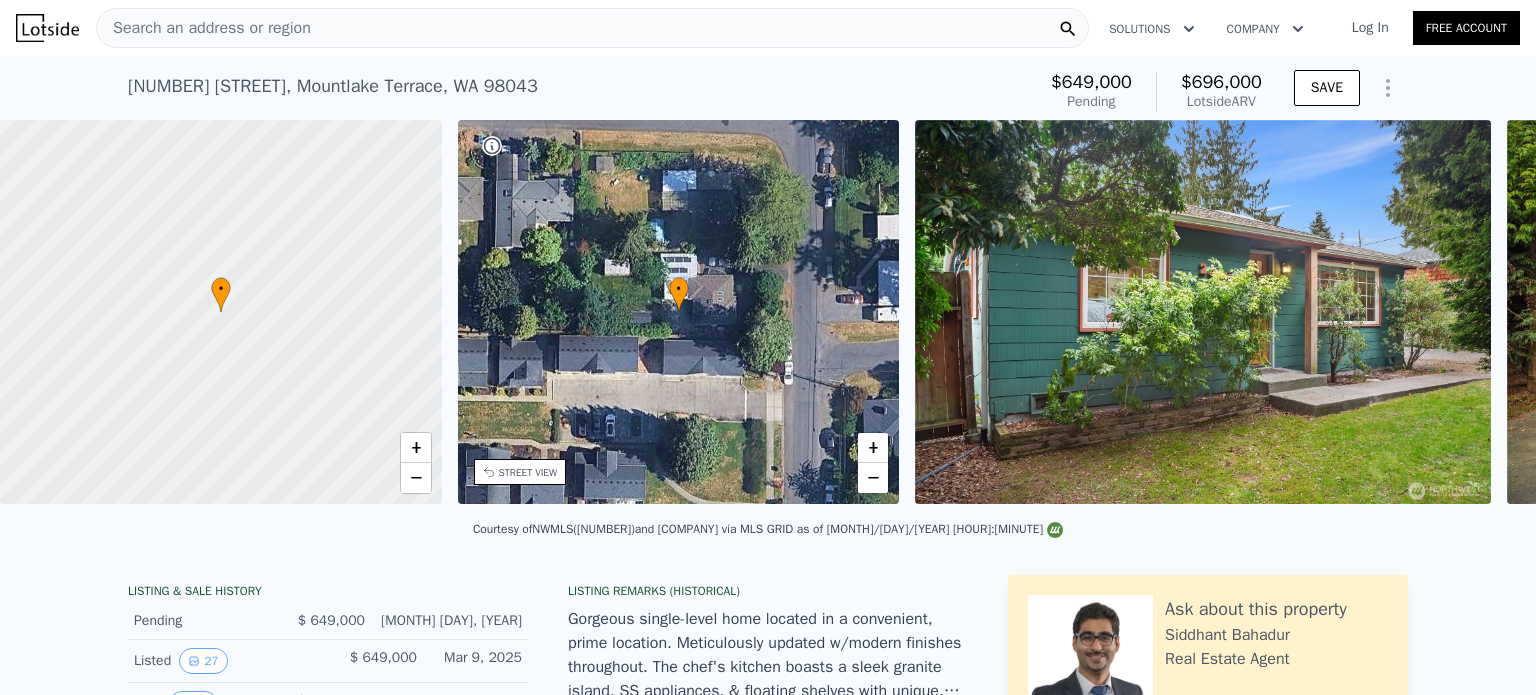 scroll, scrollTop: 0, scrollLeft: 465, axis: horizontal 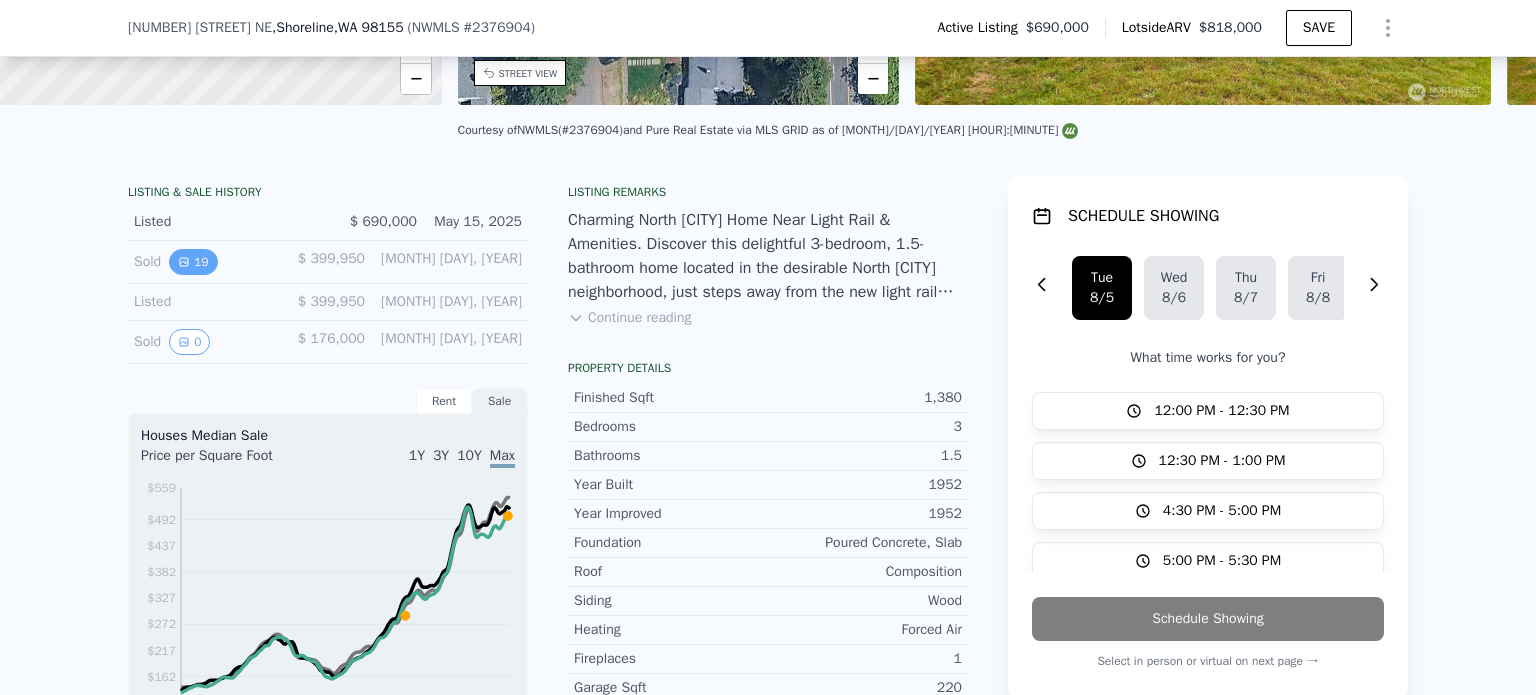 click on "19" at bounding box center (193, 262) 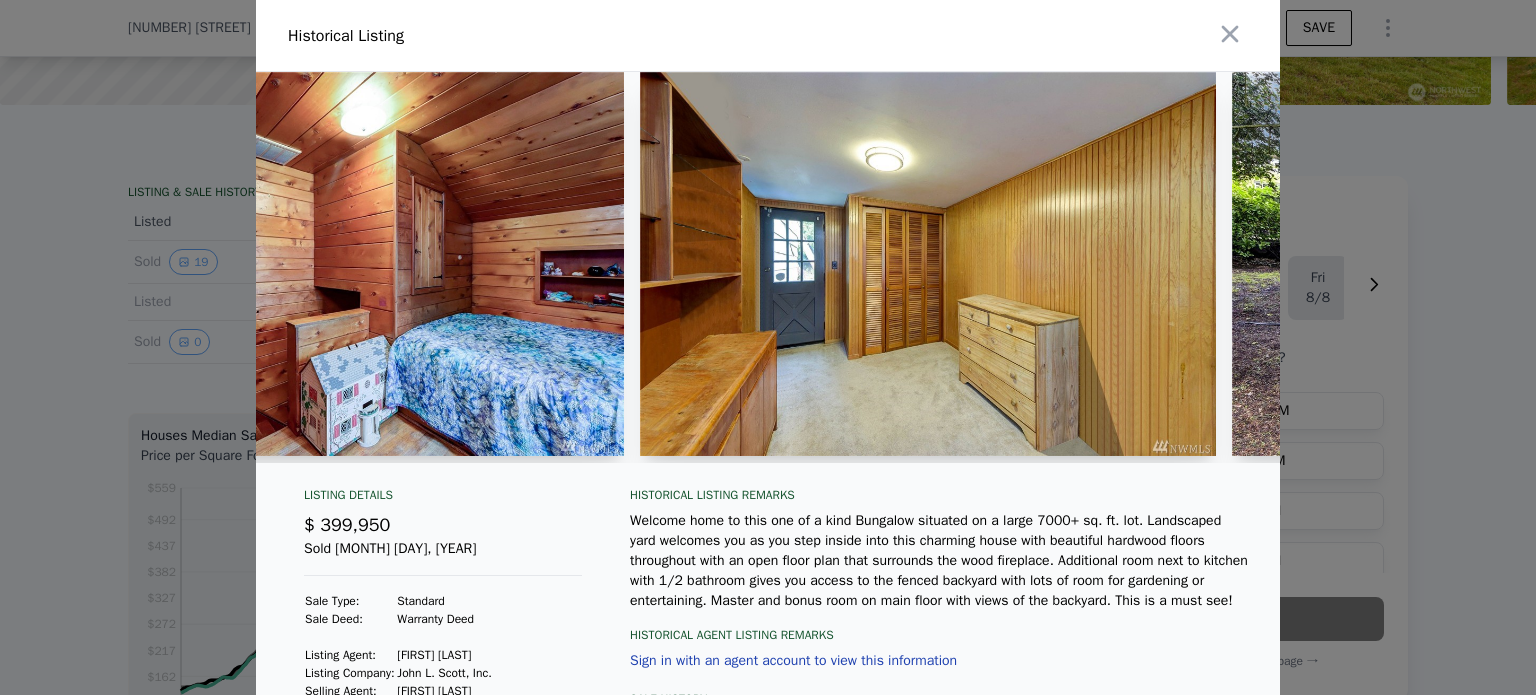 scroll, scrollTop: 0, scrollLeft: 5556, axis: horizontal 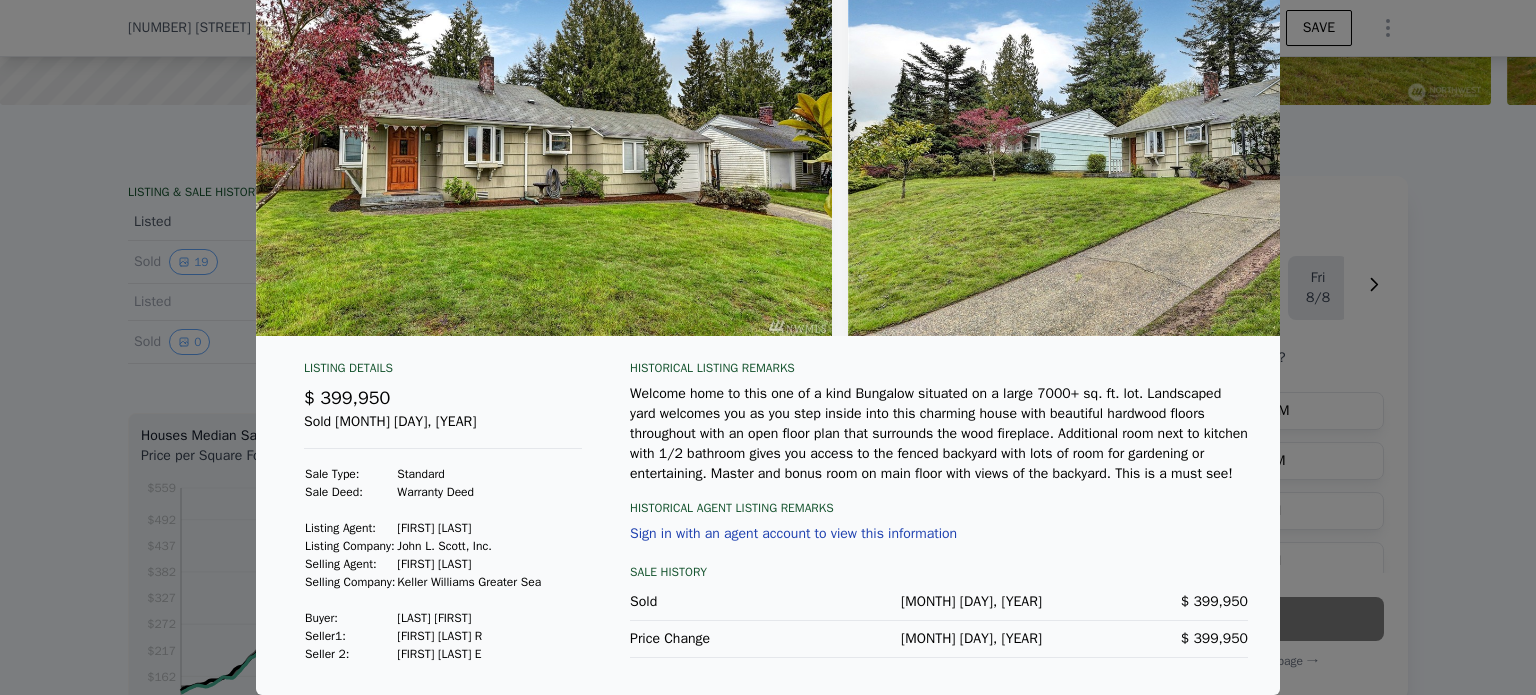 click on "Welcome home to this one of a kind Bungalow situated on a large 7000+ sq. ft. lot. Landscaped yard welcomes you as you step inside into this charming house with beautiful hardwood floors throughout with an open floor plan that surrounds the wood fireplace. Additional room next to kitchen with 1/2 bathroom gives you access to the fenced backyard with lots of room for gardening or entertaining. Master and bonus room on main floor with views of the backyard. This is a must see!" at bounding box center [939, 434] 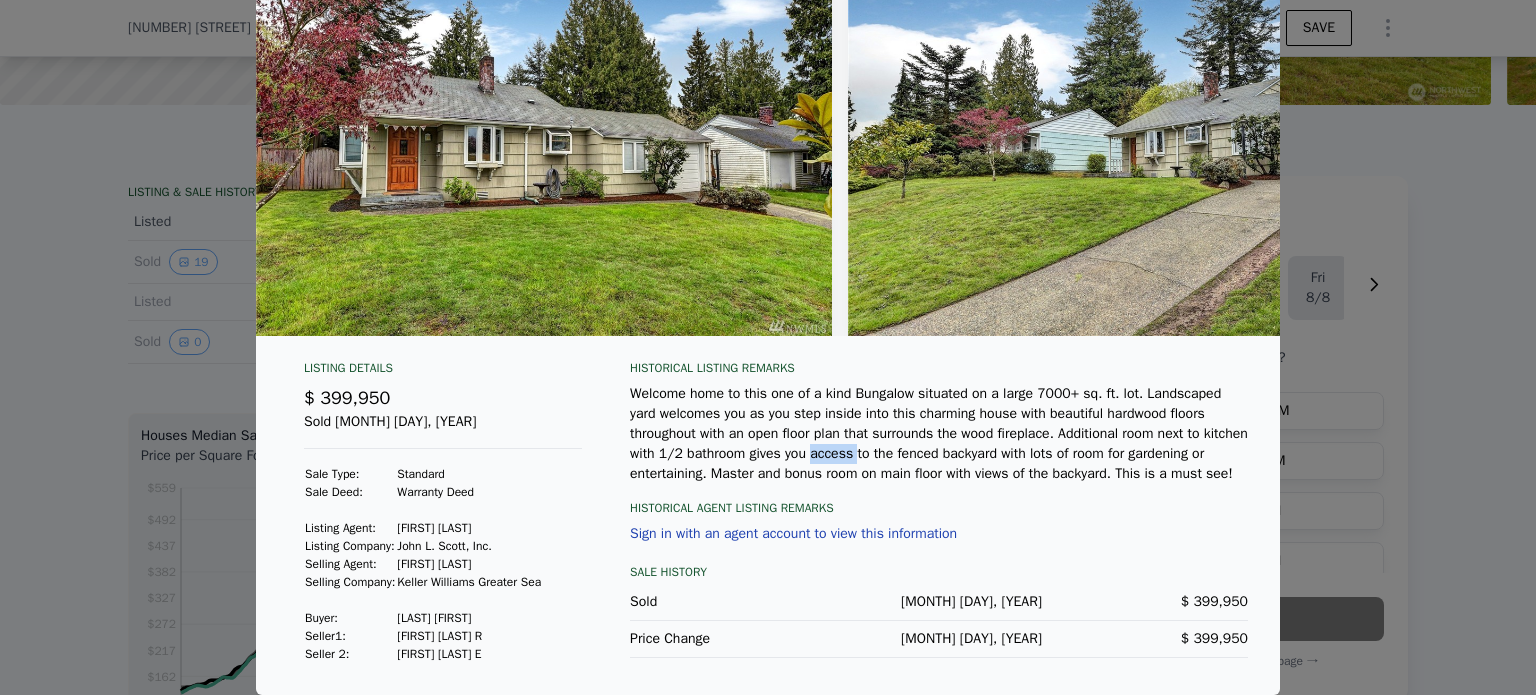click on "Welcome home to this one of a kind Bungalow situated on a large 7000+ sq. ft. lot. Landscaped yard welcomes you as you step inside into this charming house with beautiful hardwood floors throughout with an open floor plan that surrounds the wood fireplace. Additional room next to kitchen with 1/2 bathroom gives you access to the fenced backyard with lots of room for gardening or entertaining. Master and bonus room on main floor with views of the backyard. This is a must see!" at bounding box center (939, 434) 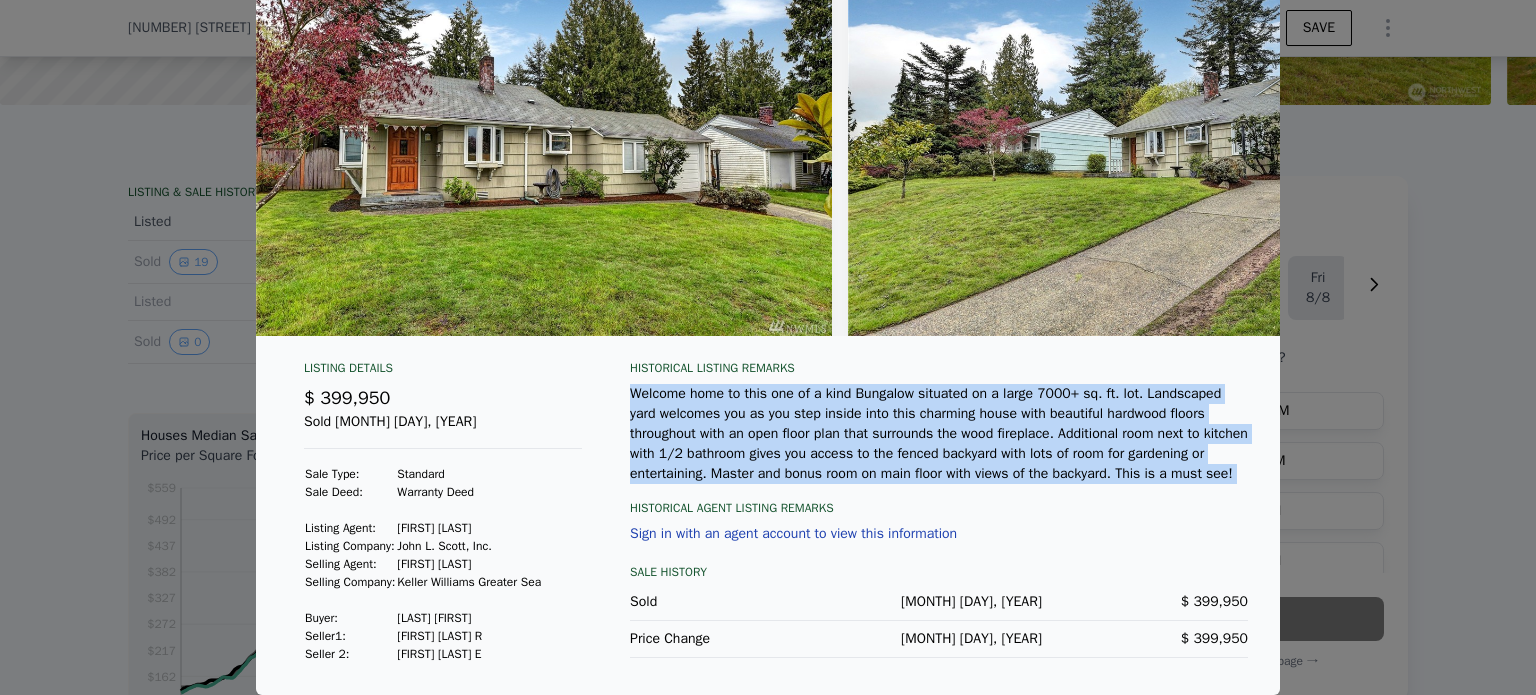 click on "Welcome home to this one of a kind Bungalow situated on a large 7000+ sq. ft. lot. Landscaped yard welcomes you as you step inside into this charming house with beautiful hardwood floors throughout with an open floor plan that surrounds the wood fireplace. Additional room next to kitchen with 1/2 bathroom gives you access to the fenced backyard with lots of room for gardening or entertaining. Master and bonus room on main floor with views of the backyard. This is a must see!" at bounding box center [939, 434] 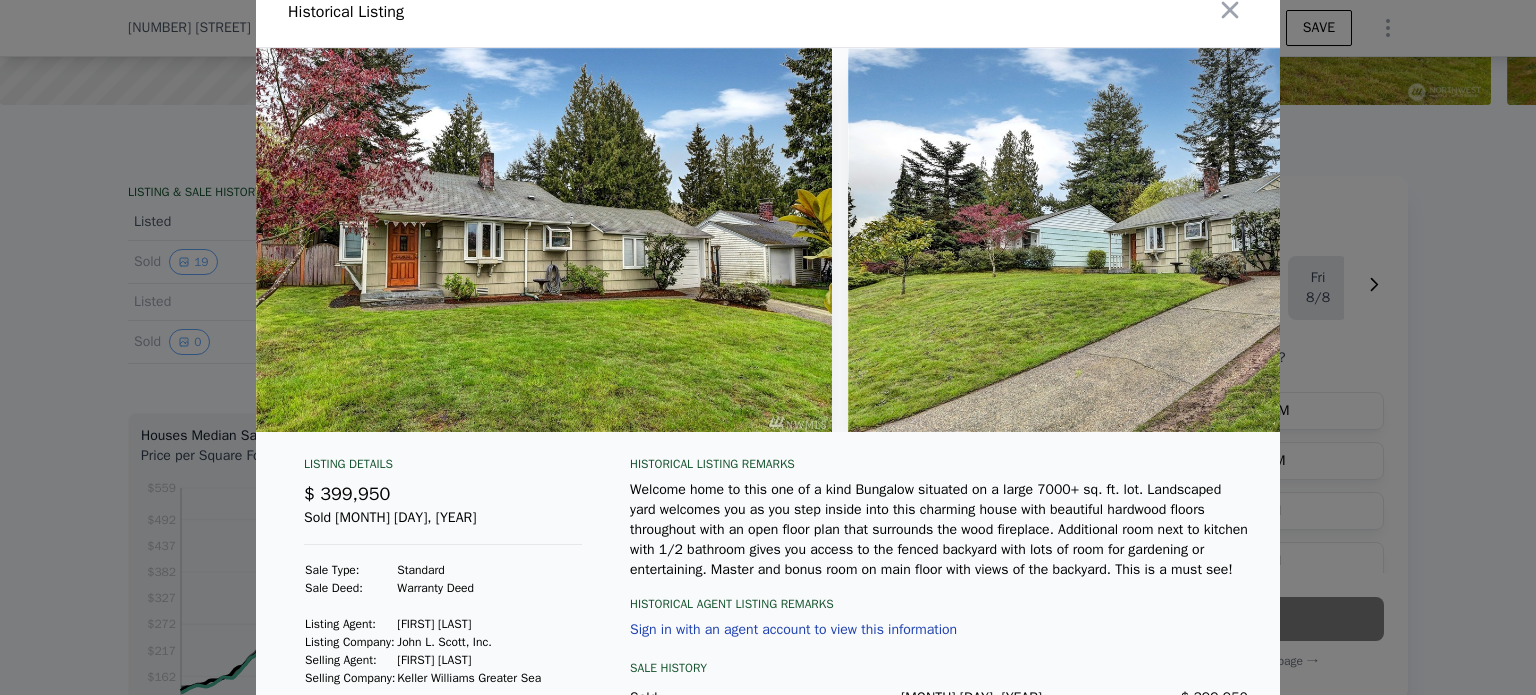 scroll, scrollTop: 0, scrollLeft: 0, axis: both 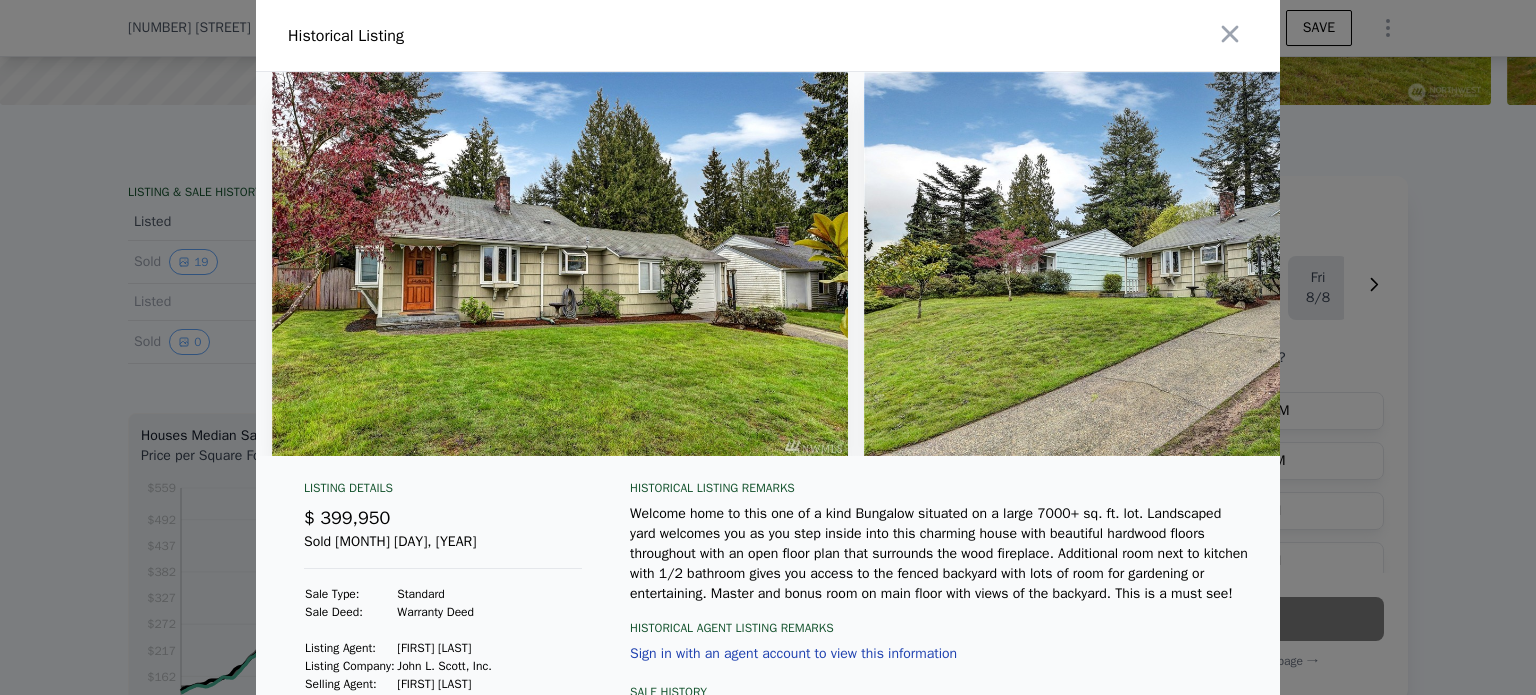 click at bounding box center [768, 347] 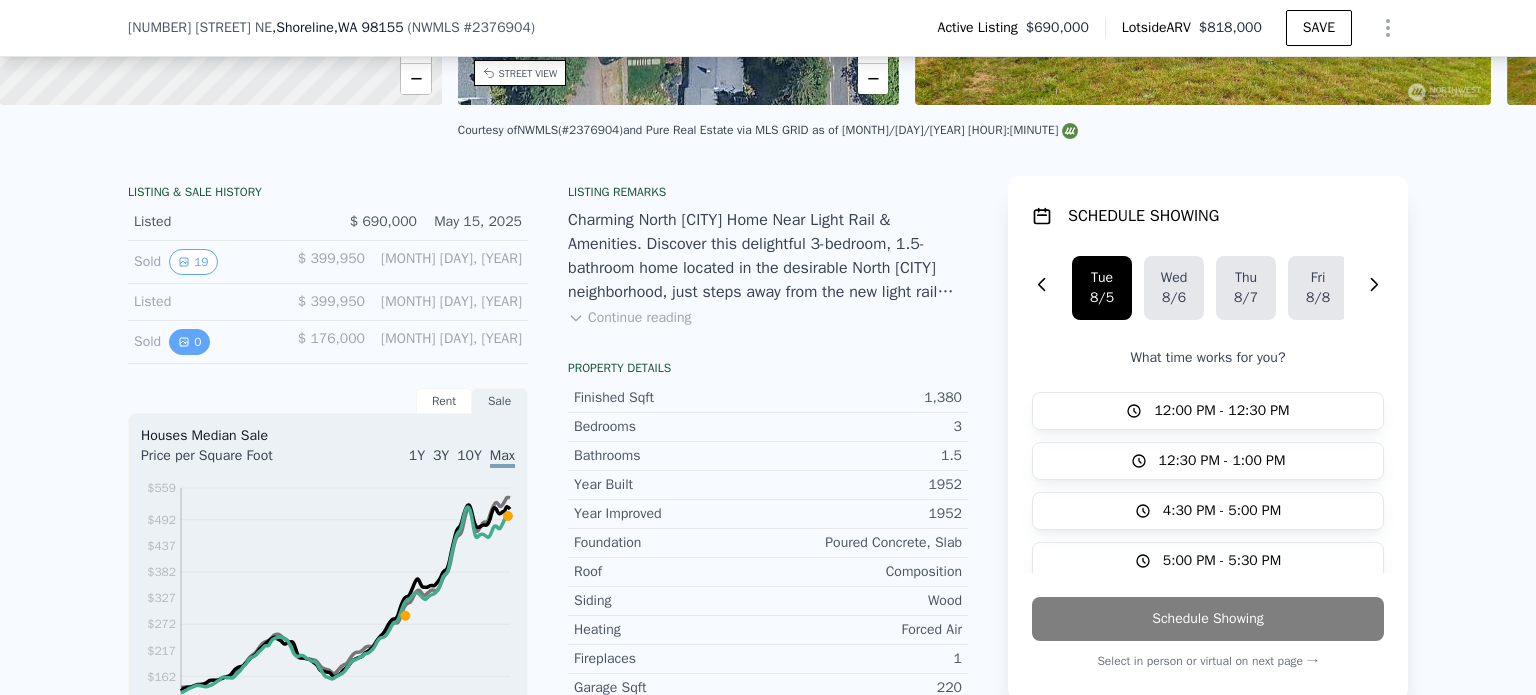click on "0" at bounding box center (189, 342) 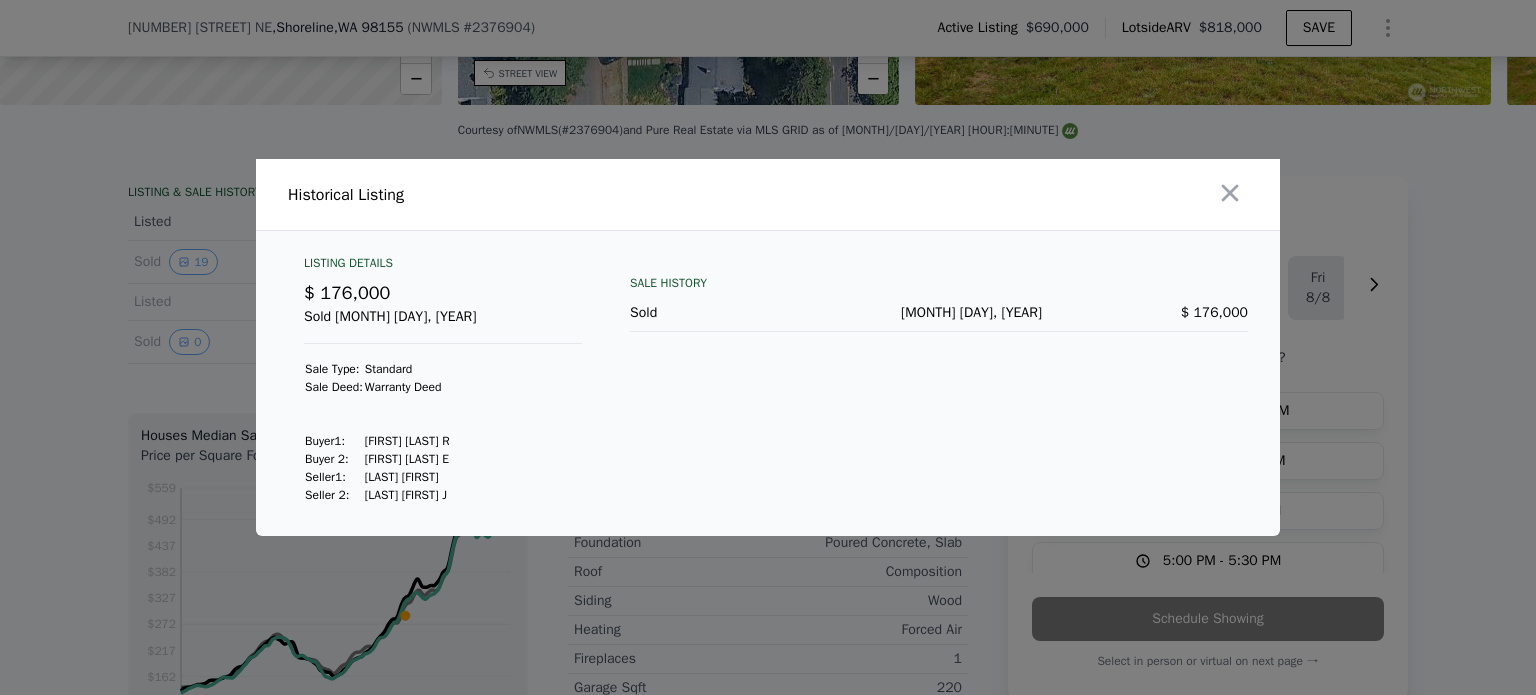 click at bounding box center [768, 347] 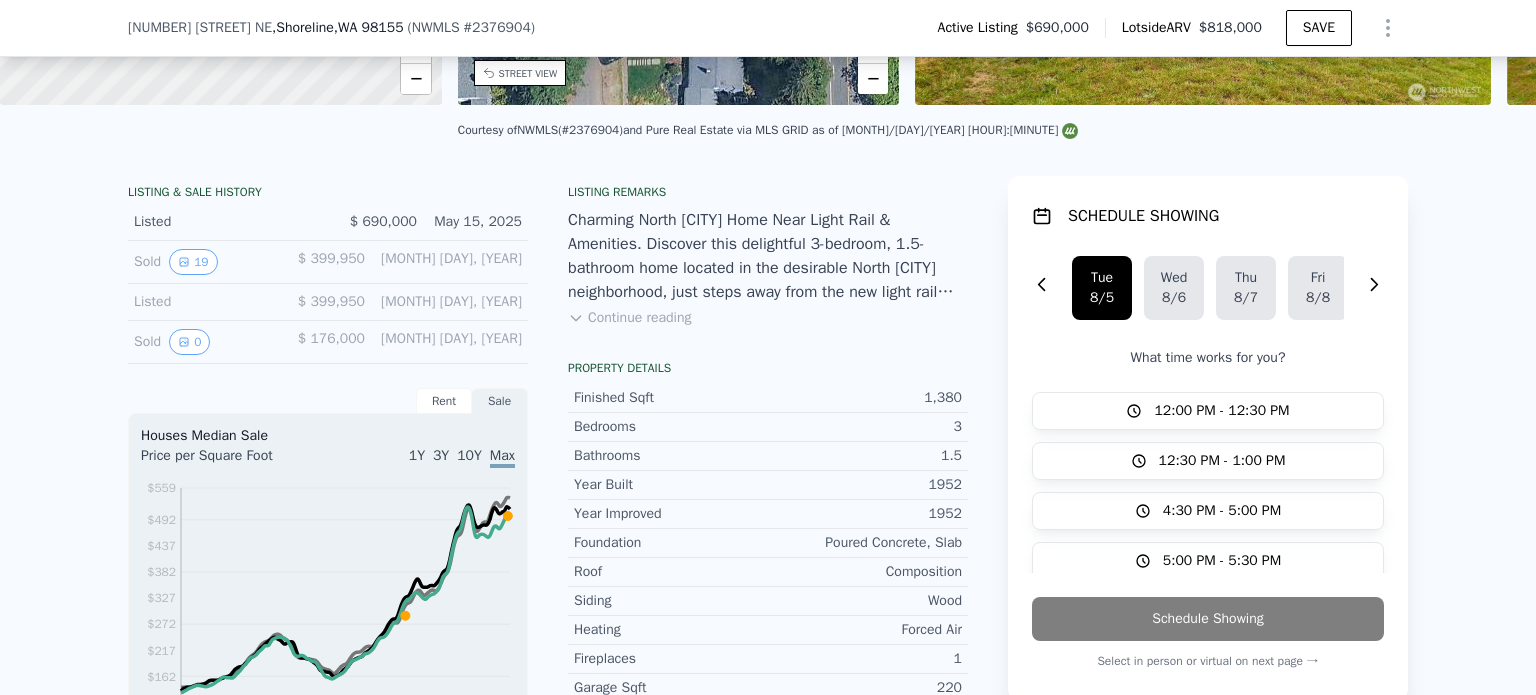 click on "Listed" at bounding box center (205, 302) 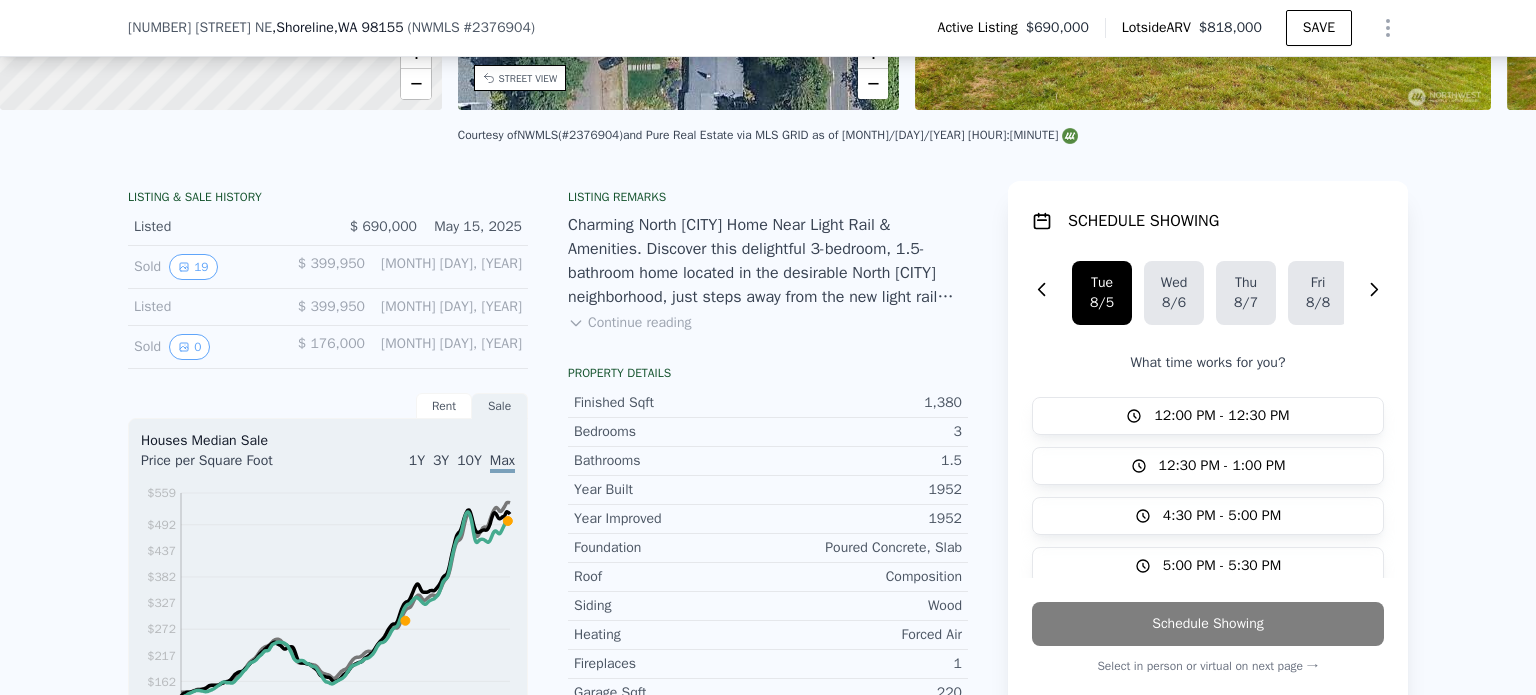 scroll, scrollTop: 292, scrollLeft: 0, axis: vertical 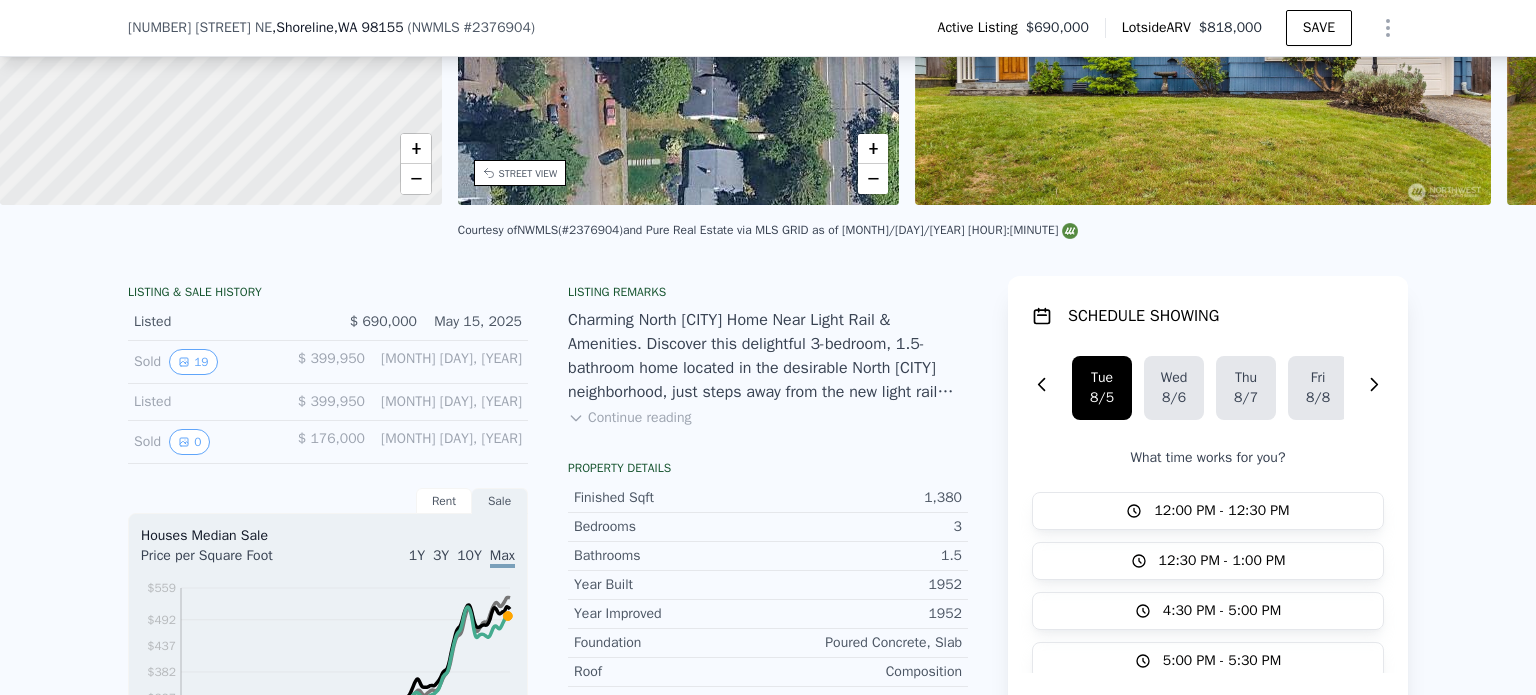 click on "Continue reading" at bounding box center (629, 418) 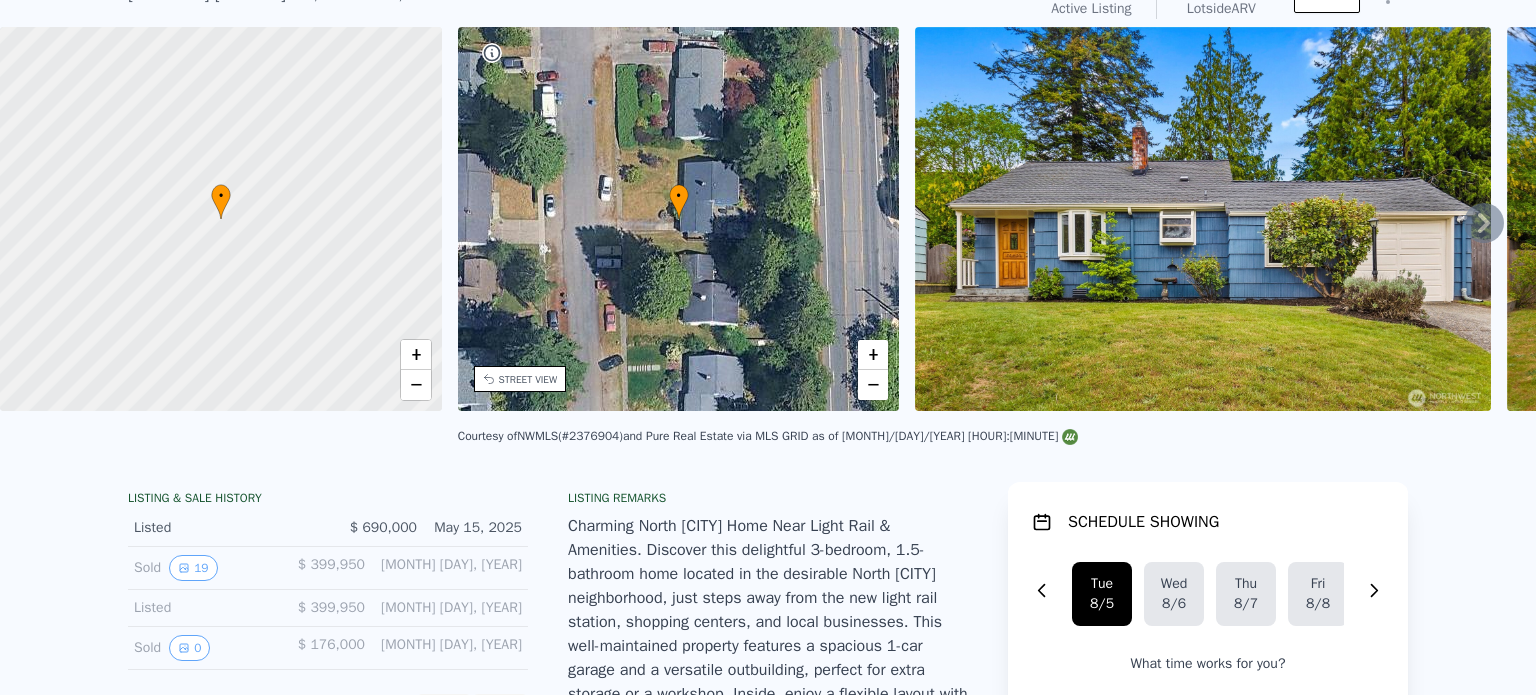 scroll, scrollTop: 0, scrollLeft: 0, axis: both 